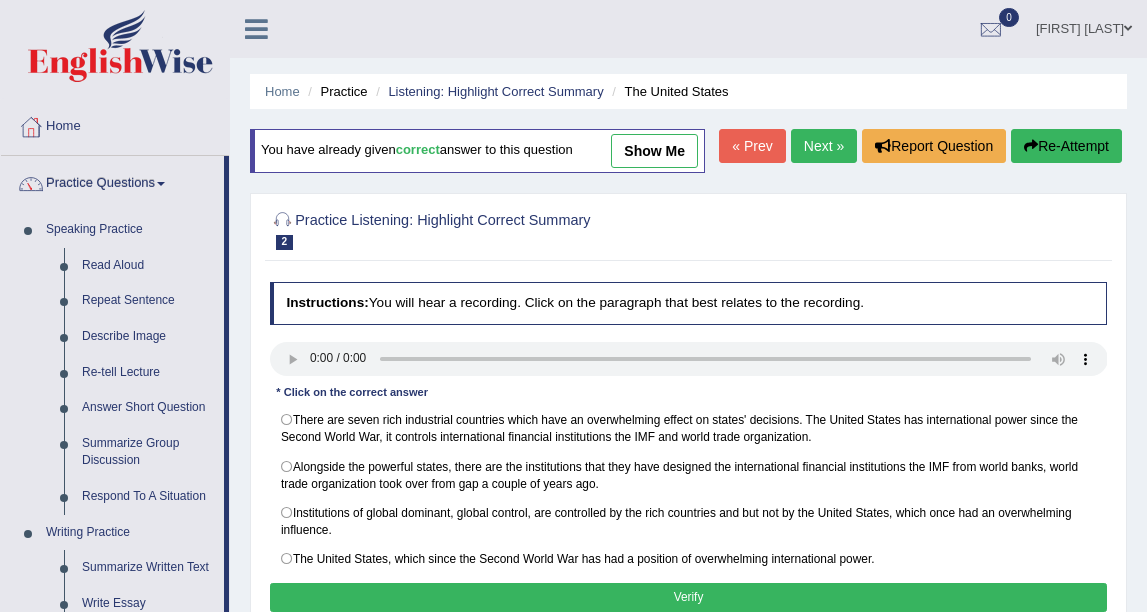 scroll, scrollTop: 0, scrollLeft: 0, axis: both 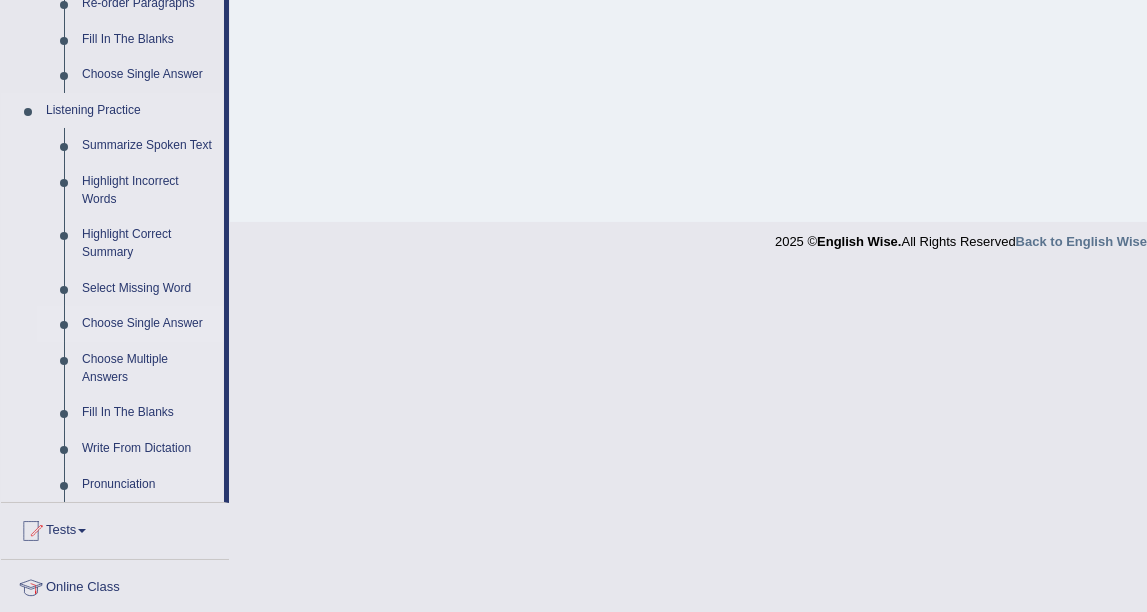 click on "Choose Single Answer" at bounding box center (148, 324) 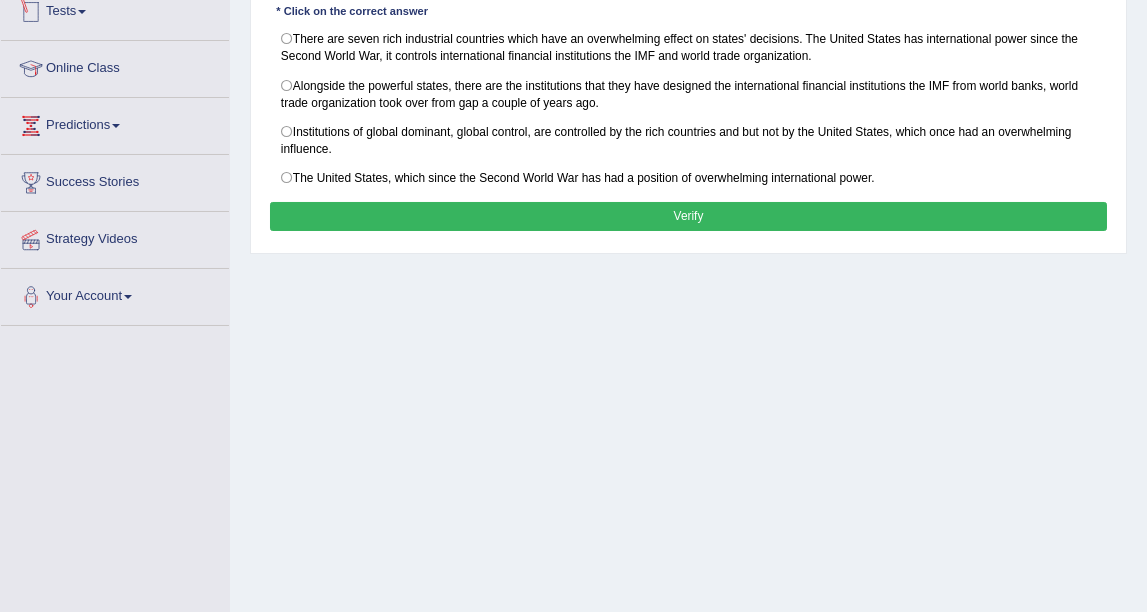 scroll, scrollTop: 437, scrollLeft: 0, axis: vertical 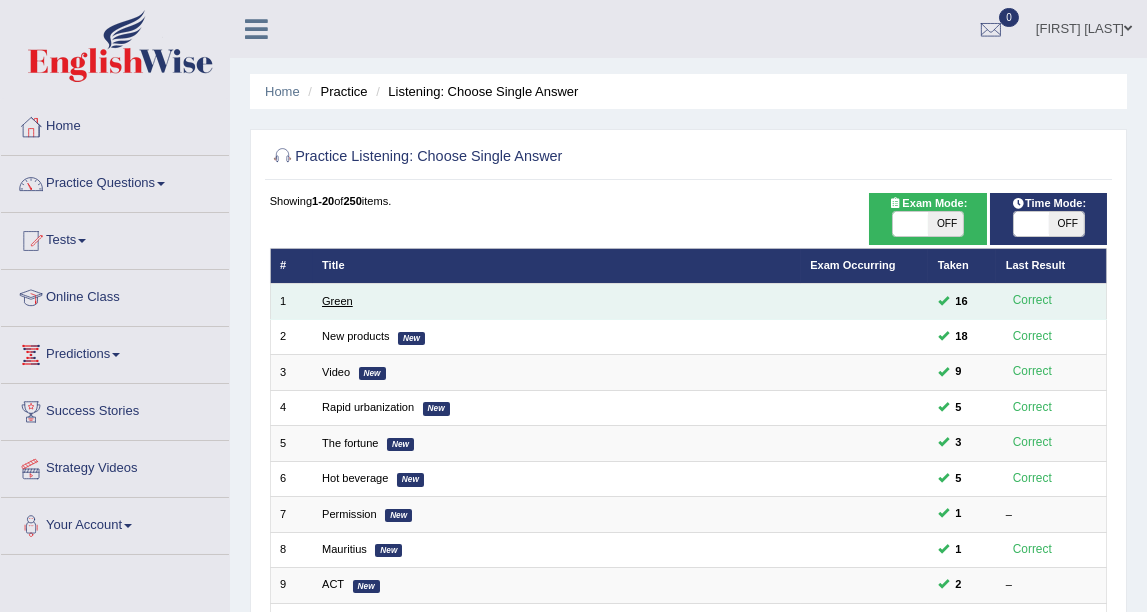 click on "Green" at bounding box center (337, 301) 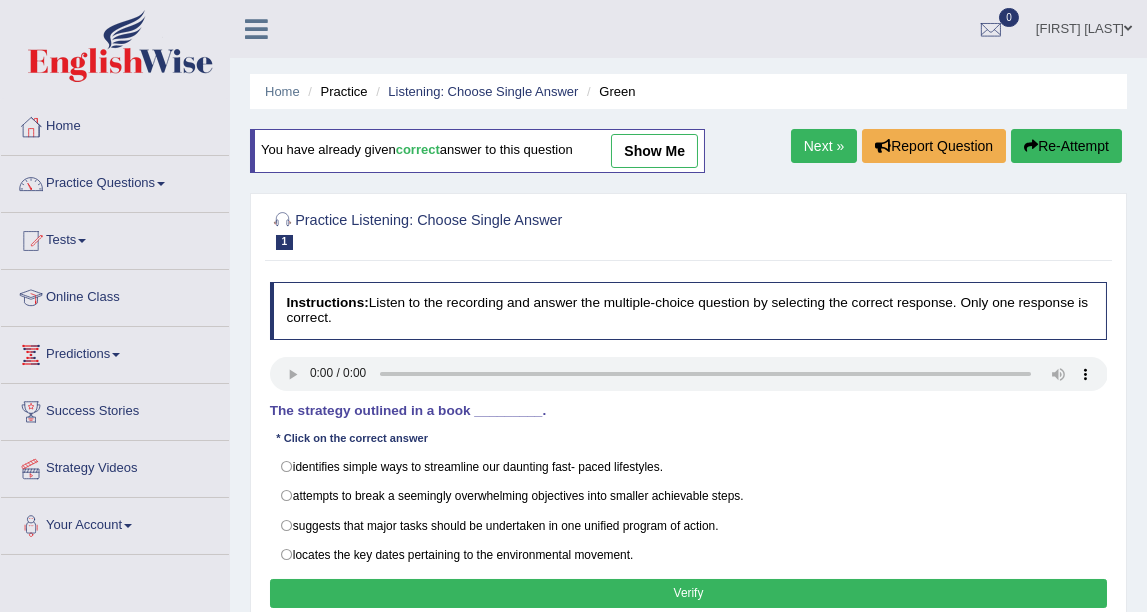 scroll, scrollTop: 219, scrollLeft: 0, axis: vertical 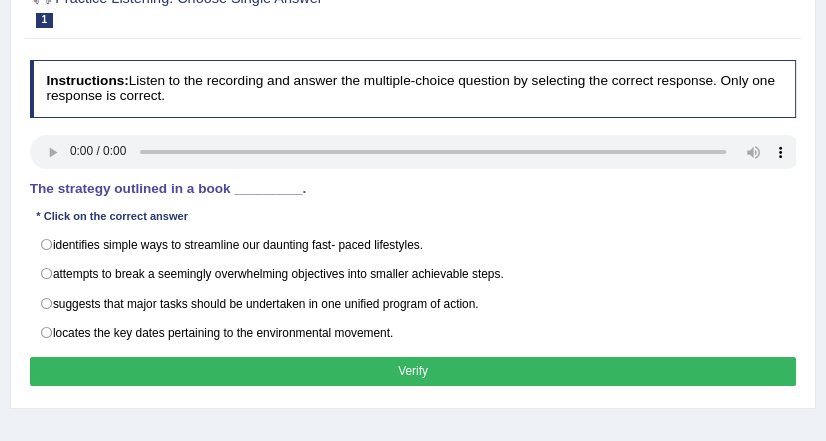 type 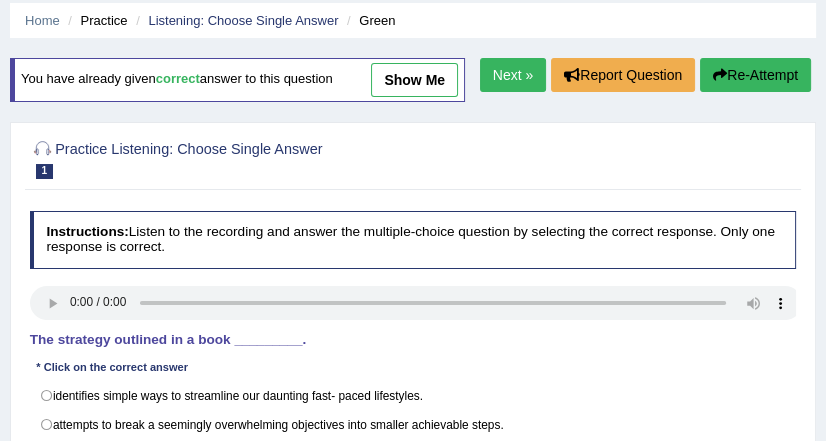 scroll, scrollTop: 0, scrollLeft: 0, axis: both 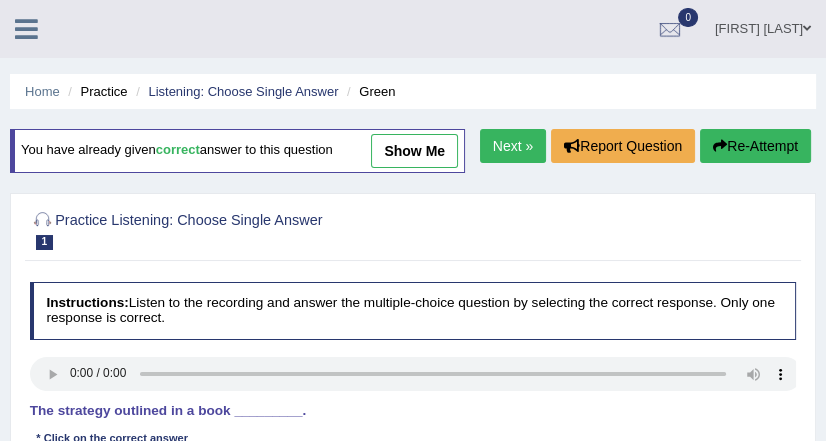 click on "show me" at bounding box center (414, 151) 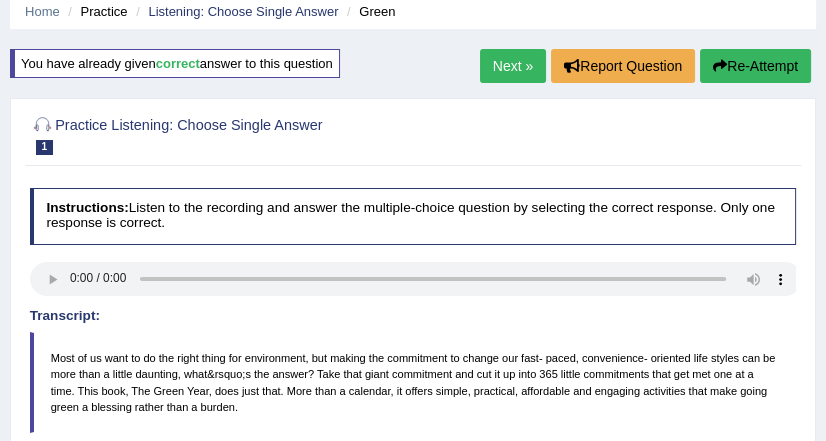 scroll, scrollTop: 0, scrollLeft: 0, axis: both 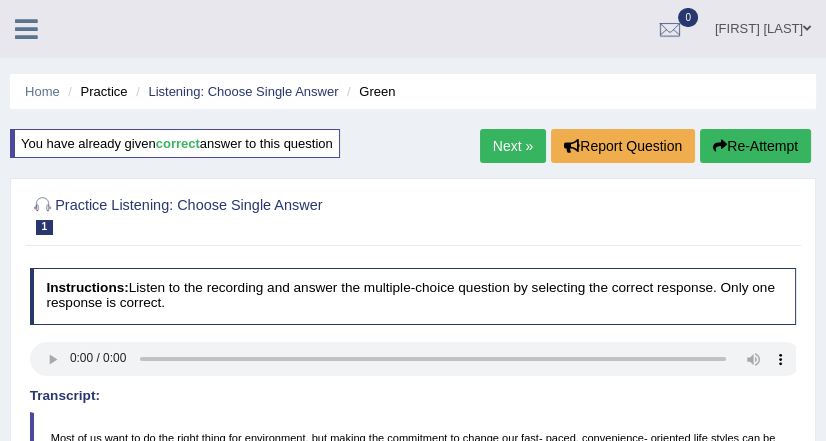 click on "Next »" at bounding box center [513, 146] 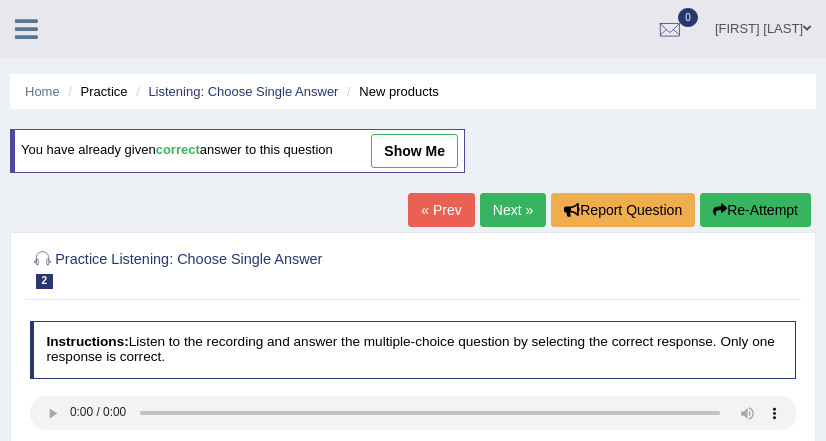 scroll, scrollTop: 121, scrollLeft: 0, axis: vertical 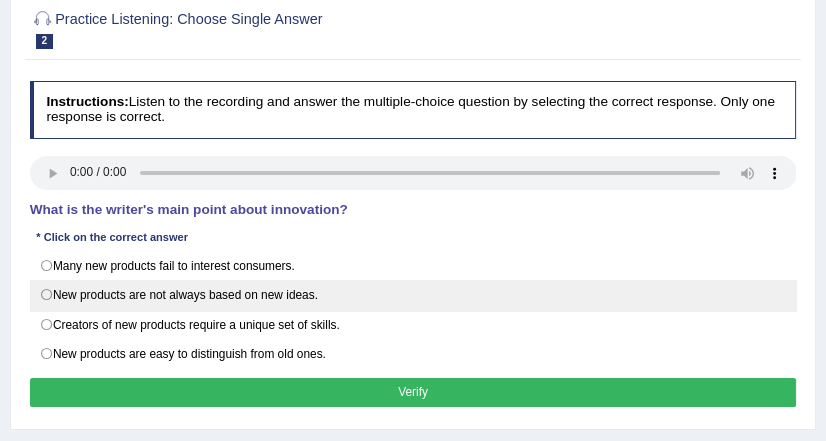 drag, startPoint x: 187, startPoint y: 284, endPoint x: 188, endPoint y: 270, distance: 14.035668 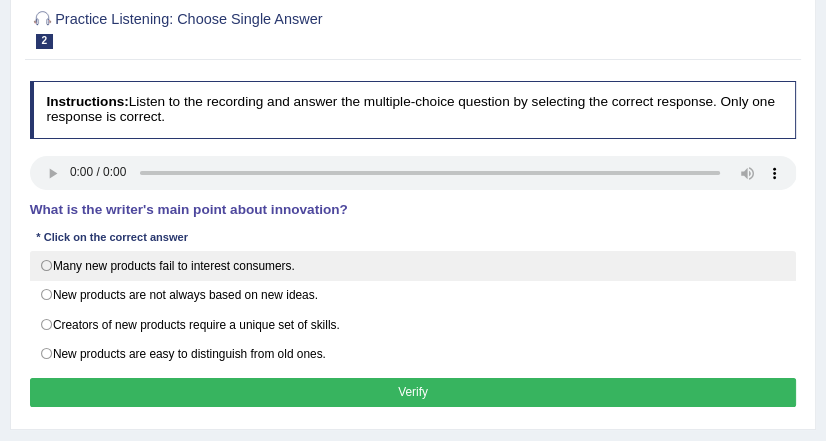 click on "New products are not always based on new ideas." at bounding box center (413, 295) 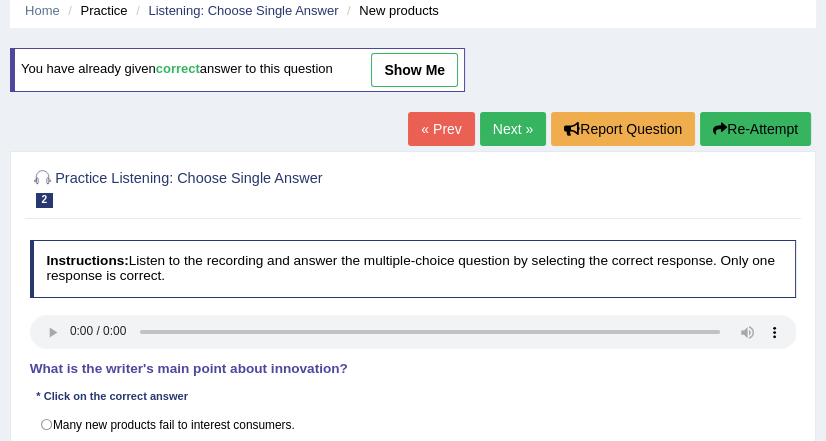 scroll, scrollTop: 80, scrollLeft: 0, axis: vertical 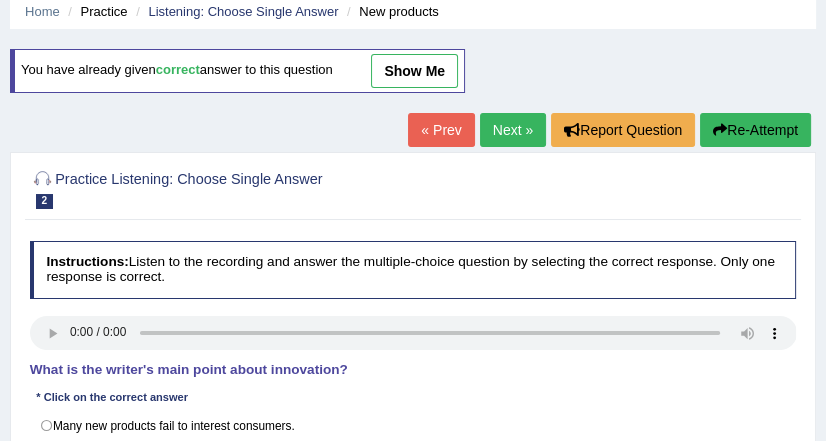 click on "Next »" at bounding box center [513, 130] 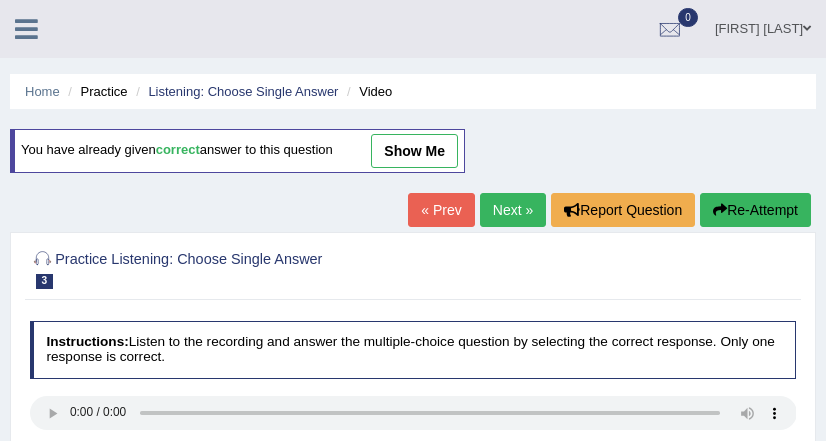 scroll, scrollTop: 46, scrollLeft: 0, axis: vertical 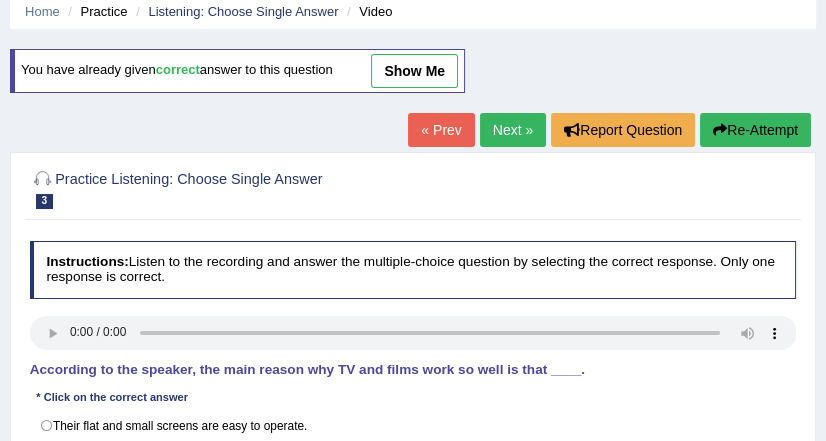 click on "Next »" at bounding box center [513, 130] 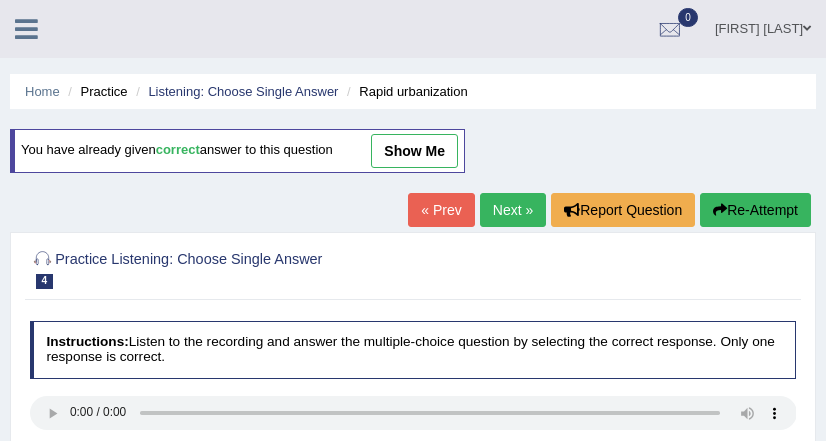 scroll, scrollTop: 240, scrollLeft: 0, axis: vertical 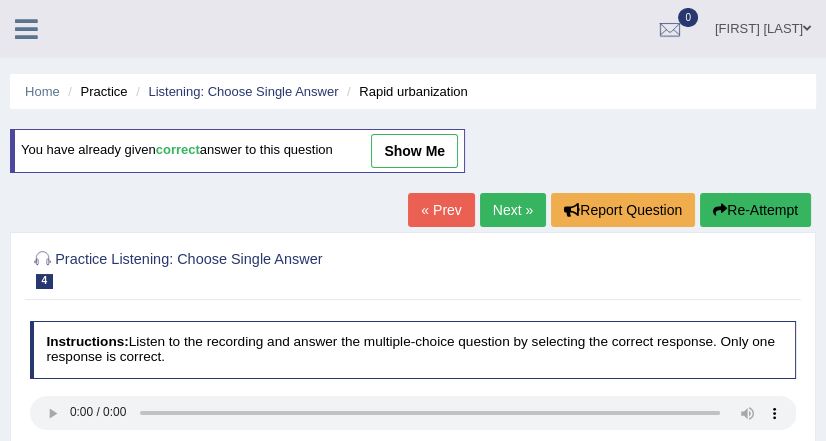 click on "Next »" at bounding box center (513, 210) 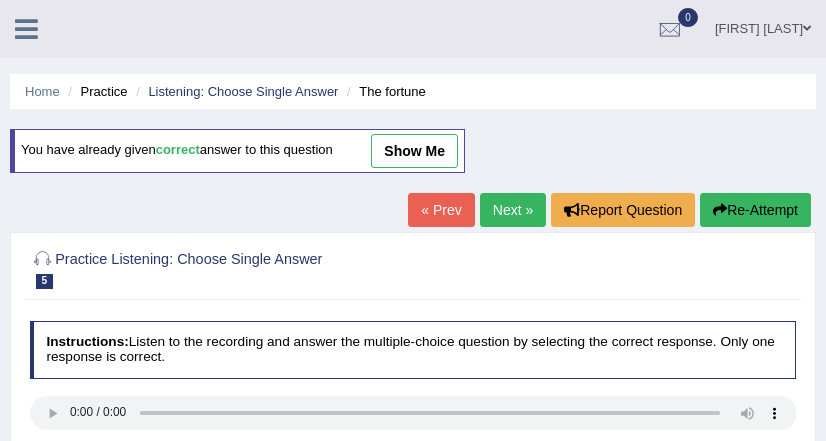 scroll, scrollTop: 240, scrollLeft: 0, axis: vertical 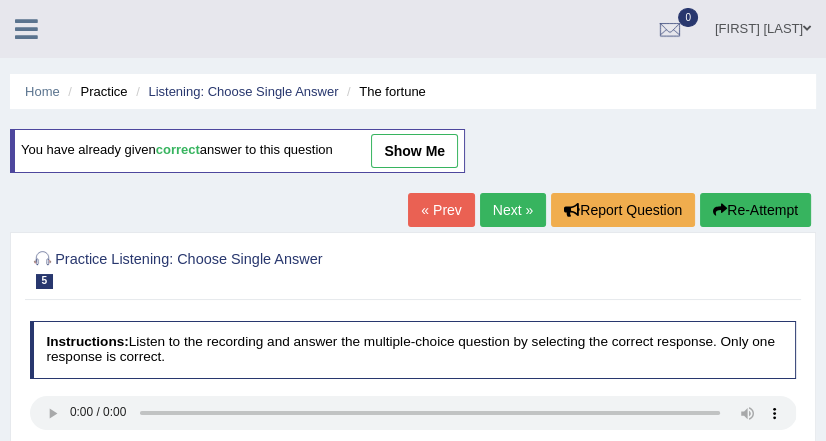 click on "Next »" at bounding box center [513, 210] 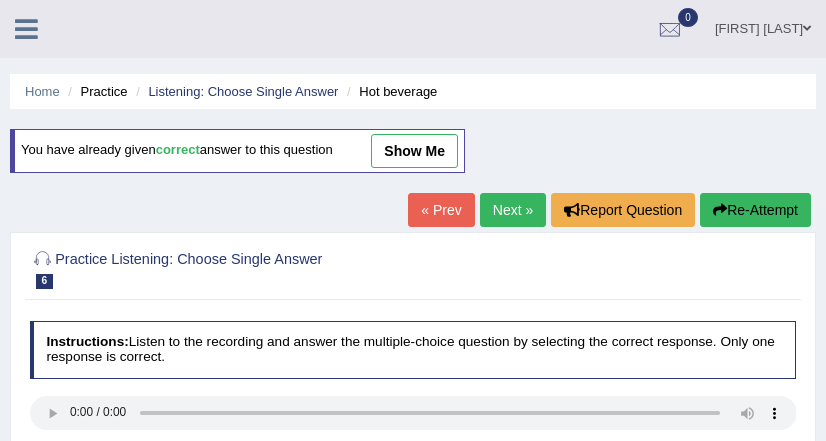 scroll, scrollTop: 240, scrollLeft: 0, axis: vertical 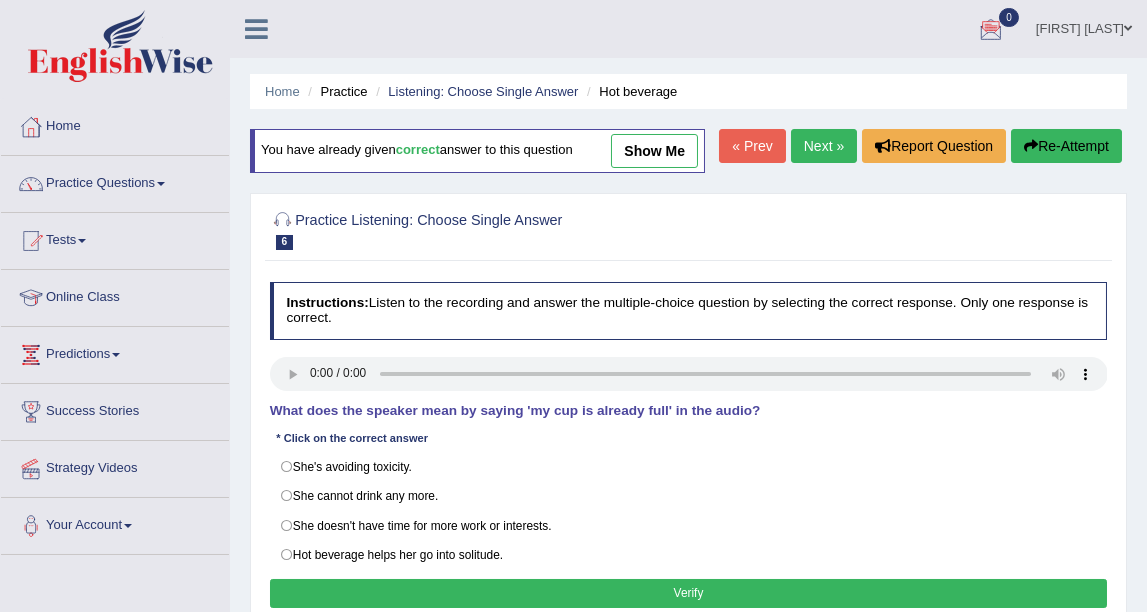 drag, startPoint x: 789, startPoint y: 0, endPoint x: 343, endPoint y: 34, distance: 447.2941 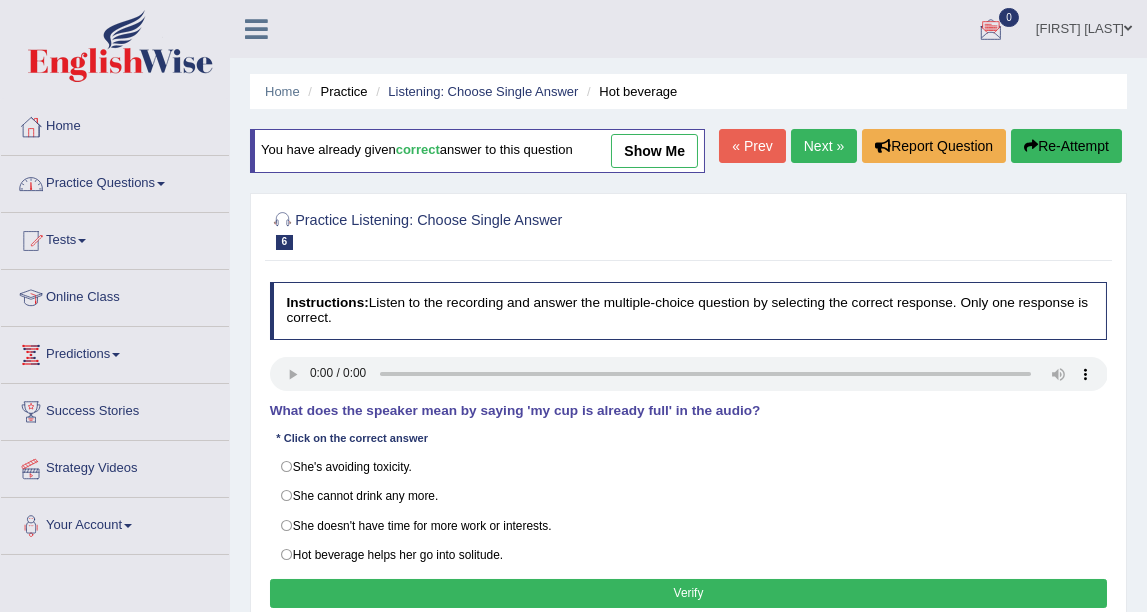 click on "Practice Questions" at bounding box center (115, 181) 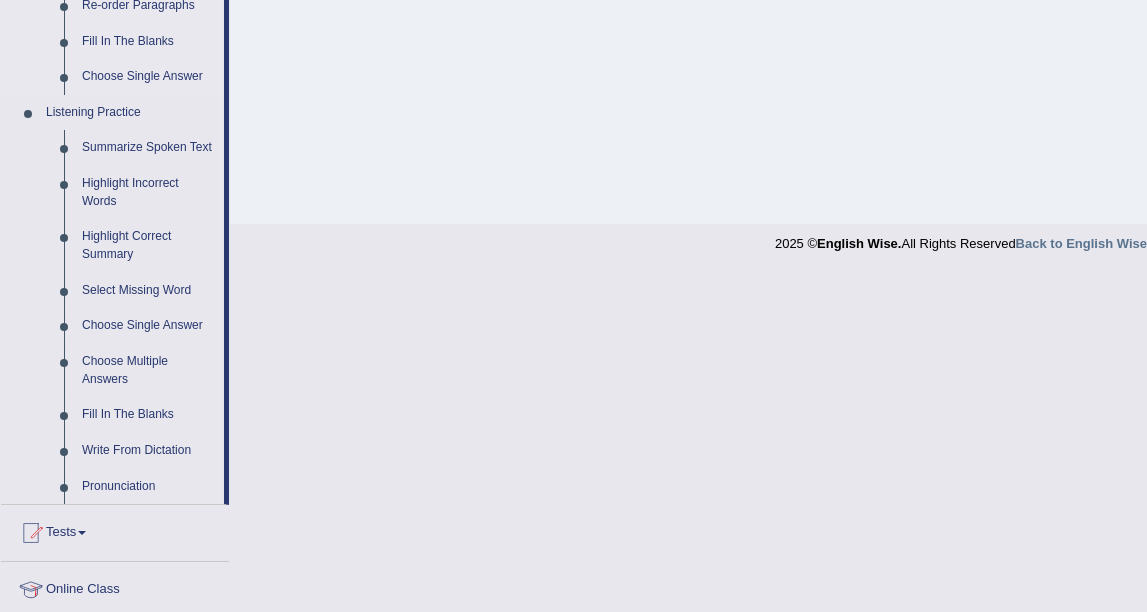 scroll, scrollTop: 778, scrollLeft: 0, axis: vertical 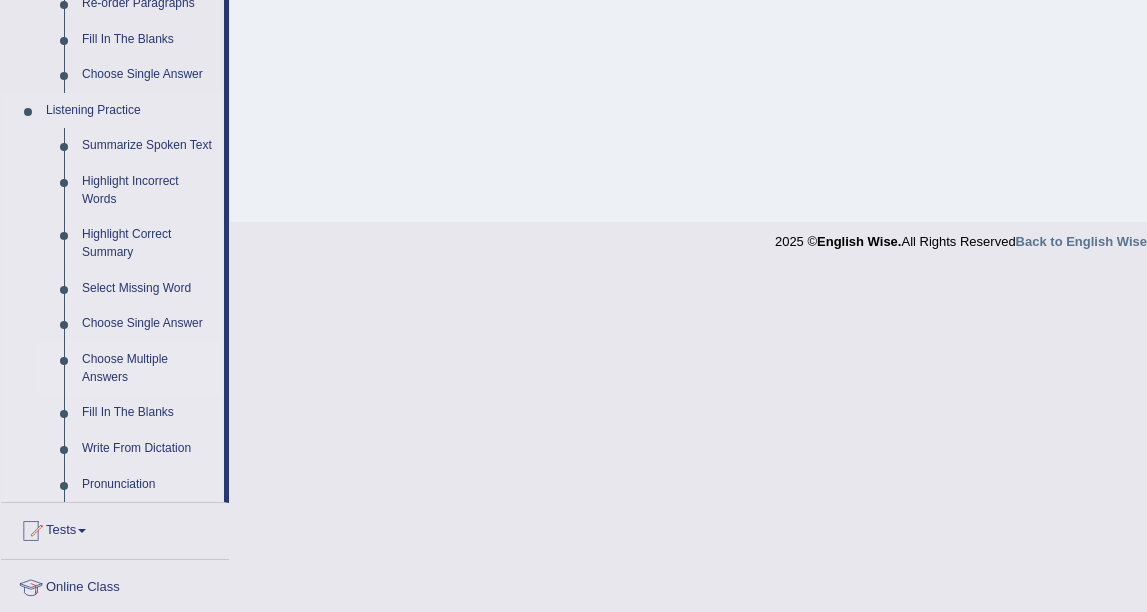 click on "Choose Multiple Answers" at bounding box center (148, 368) 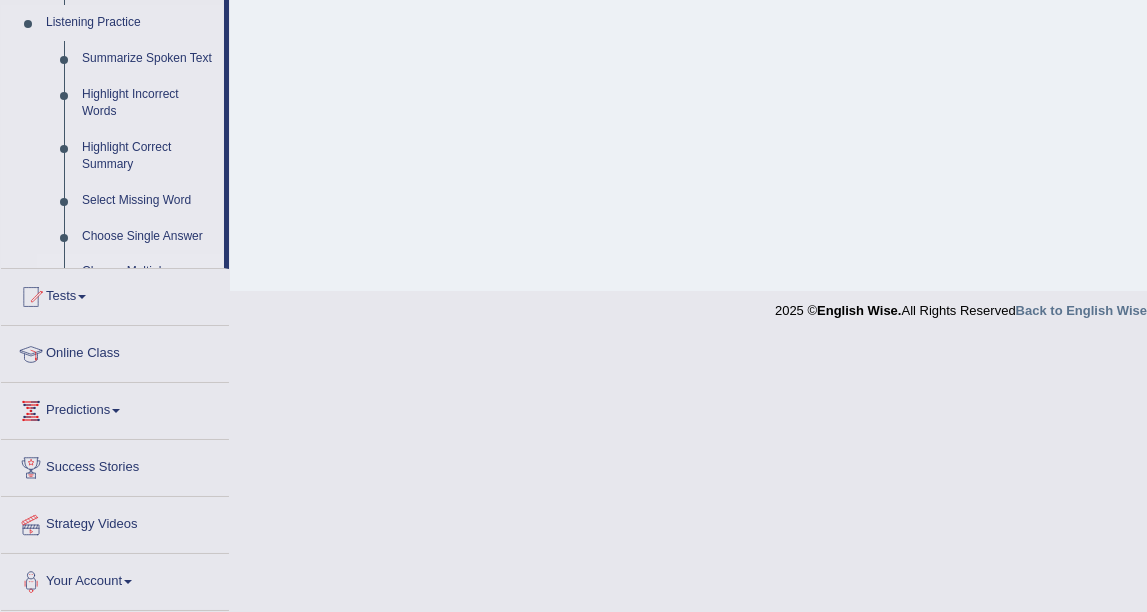 scroll, scrollTop: 437, scrollLeft: 0, axis: vertical 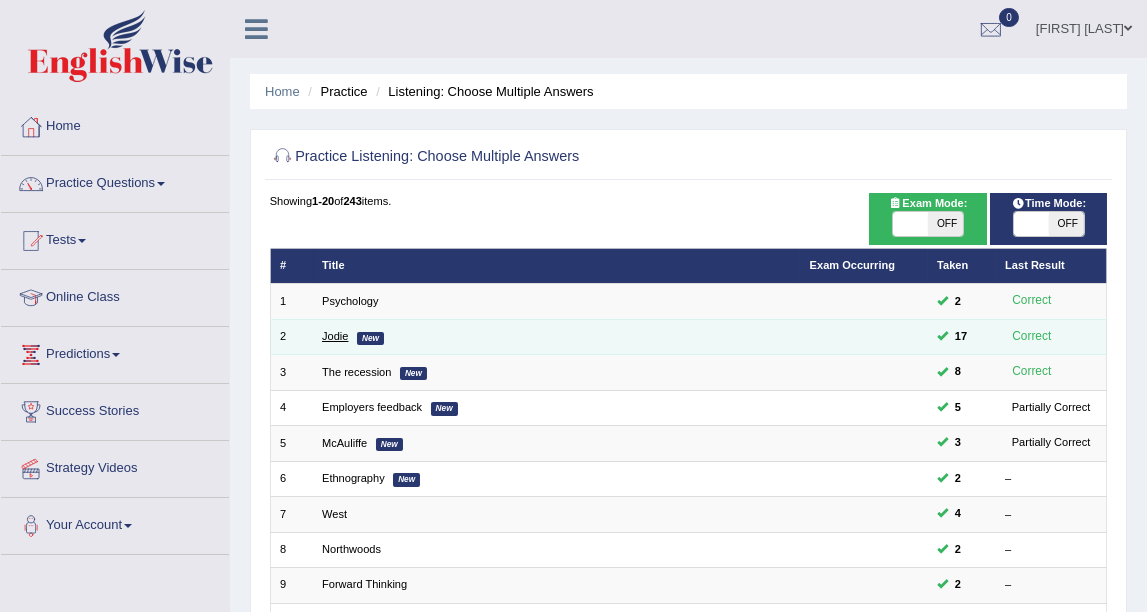 click on "Jodie" at bounding box center [335, 336] 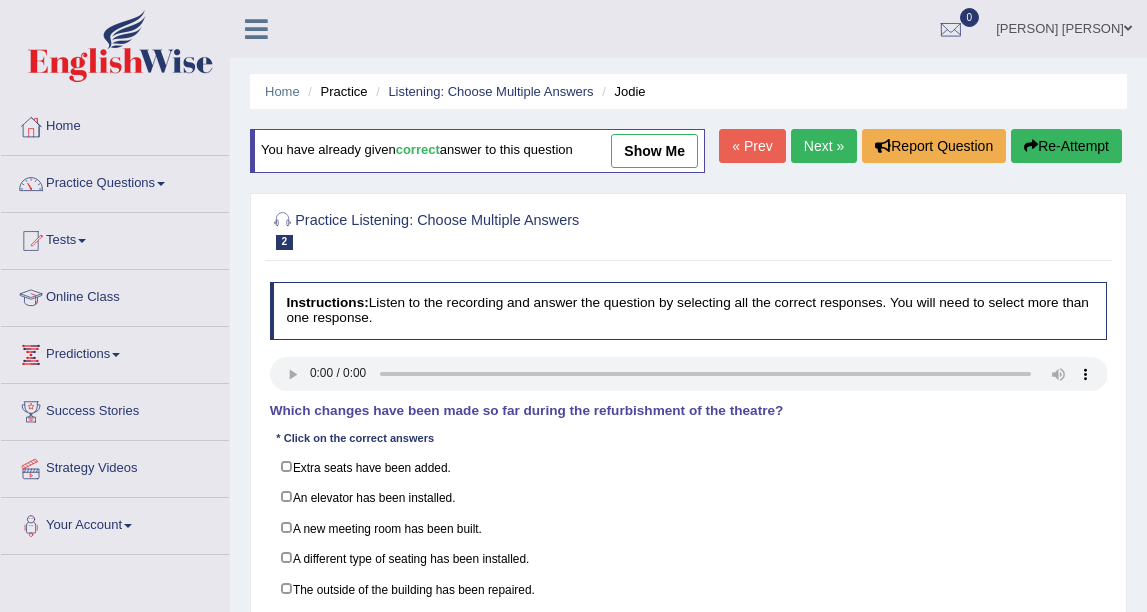 scroll, scrollTop: 111, scrollLeft: 0, axis: vertical 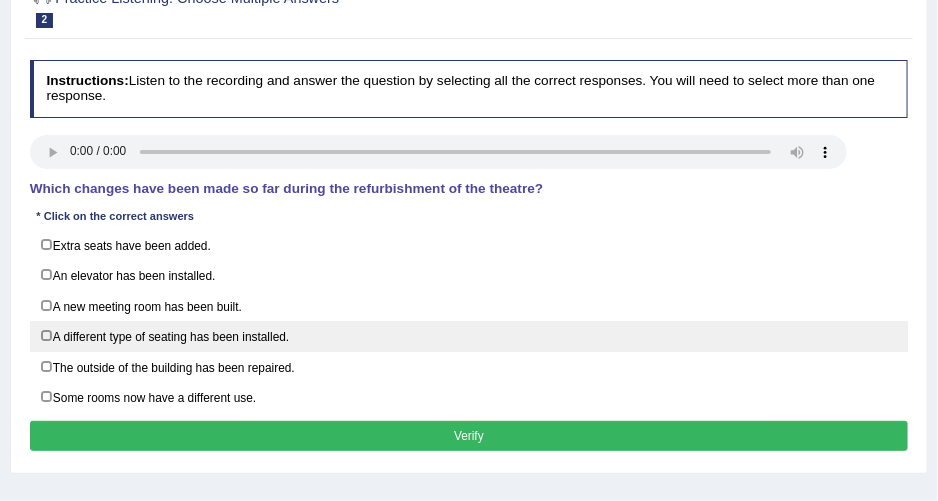 click on "A different type of seating has been installed." at bounding box center [469, 336] 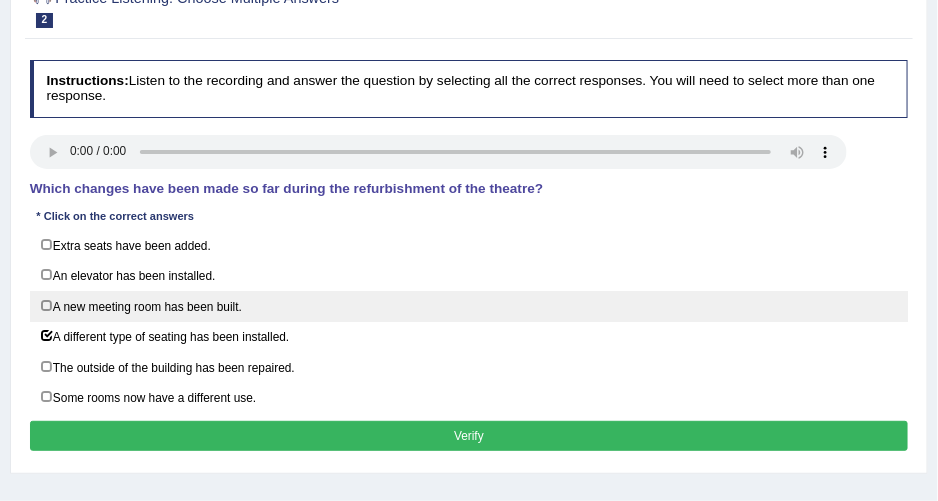 click on "A new meeting room has been built." at bounding box center [469, 306] 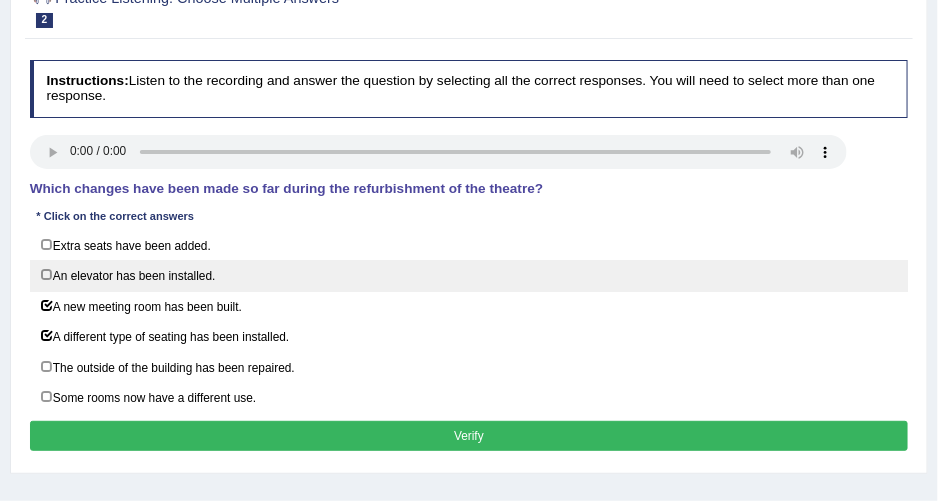 click on "An elevator has been installed." at bounding box center [469, 275] 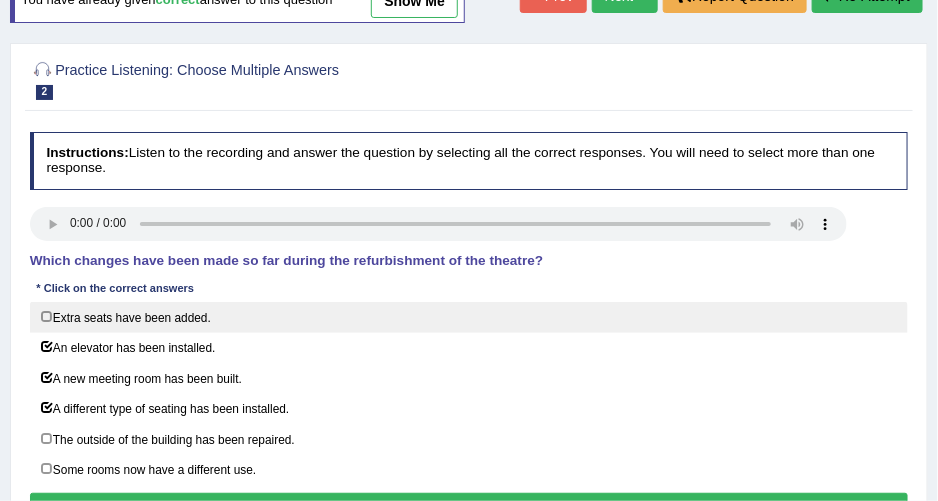 scroll, scrollTop: 132, scrollLeft: 0, axis: vertical 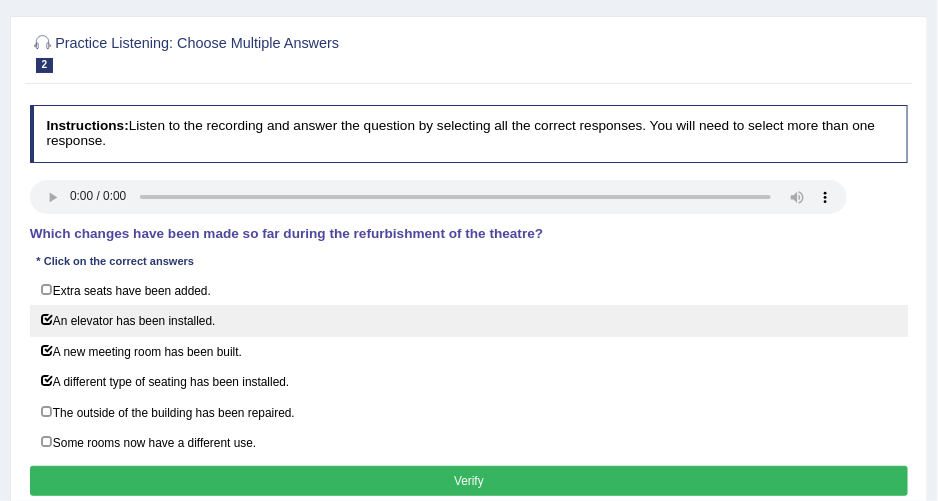 click on "An elevator has been installed." at bounding box center (469, 320) 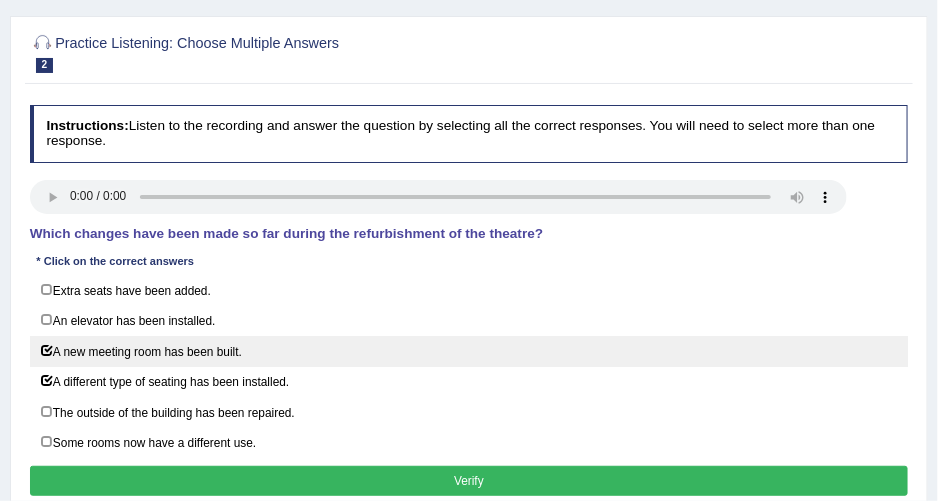 click on "A new meeting room has been built." at bounding box center (469, 351) 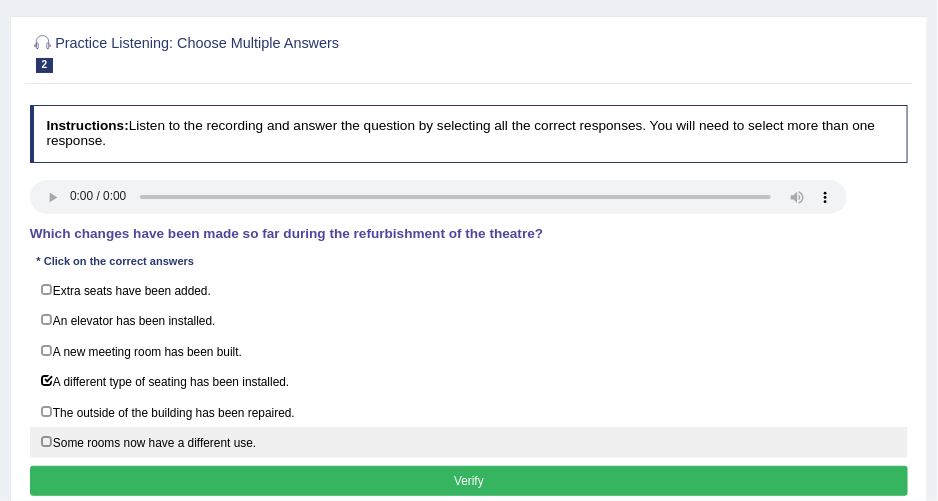 click on "Some rooms now have a different use." at bounding box center [469, 442] 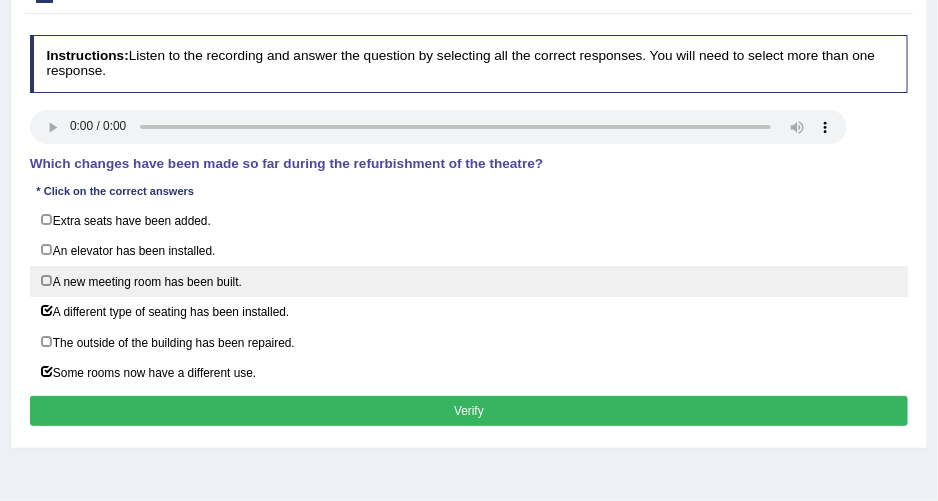 scroll, scrollTop: 268, scrollLeft: 0, axis: vertical 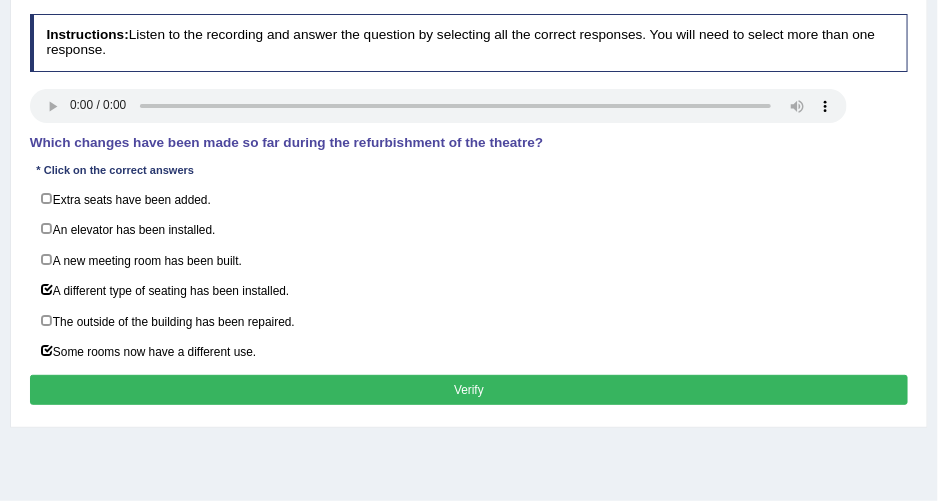 click on "Verify" at bounding box center [469, 389] 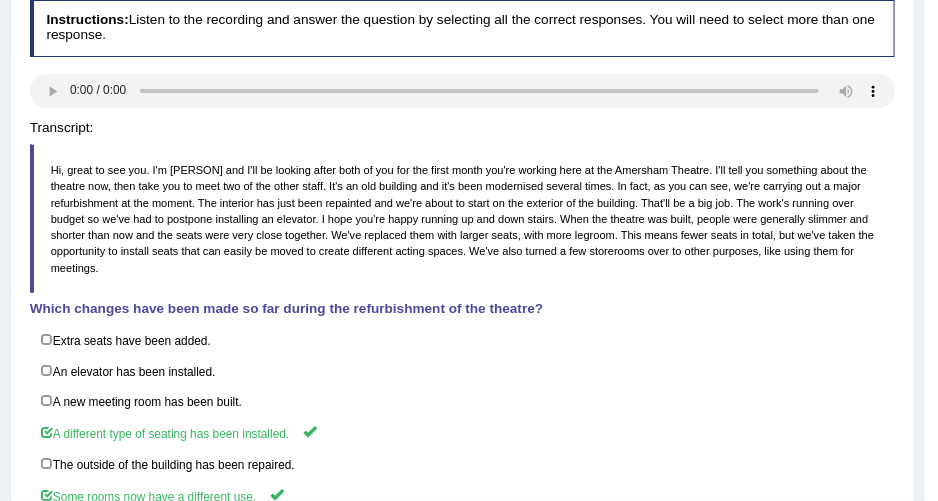 scroll, scrollTop: 254, scrollLeft: 0, axis: vertical 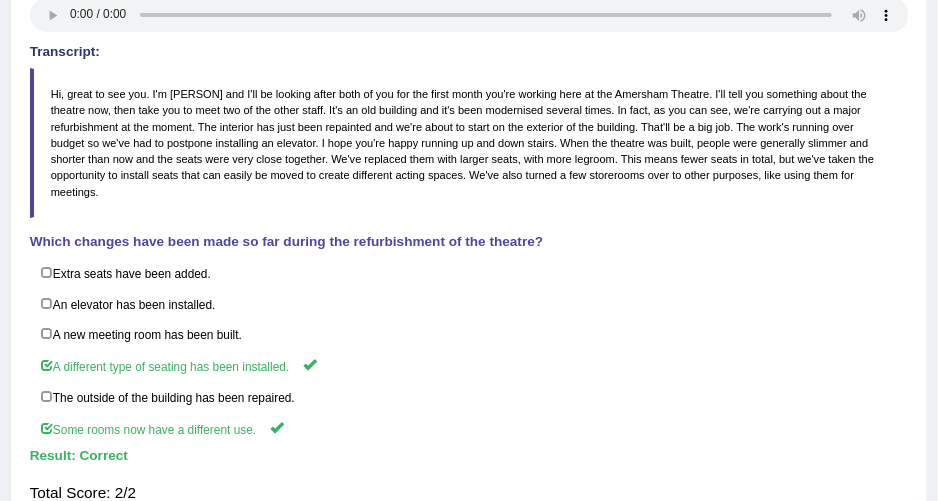 click on "The outside of the building has been repaired." at bounding box center (469, 397) 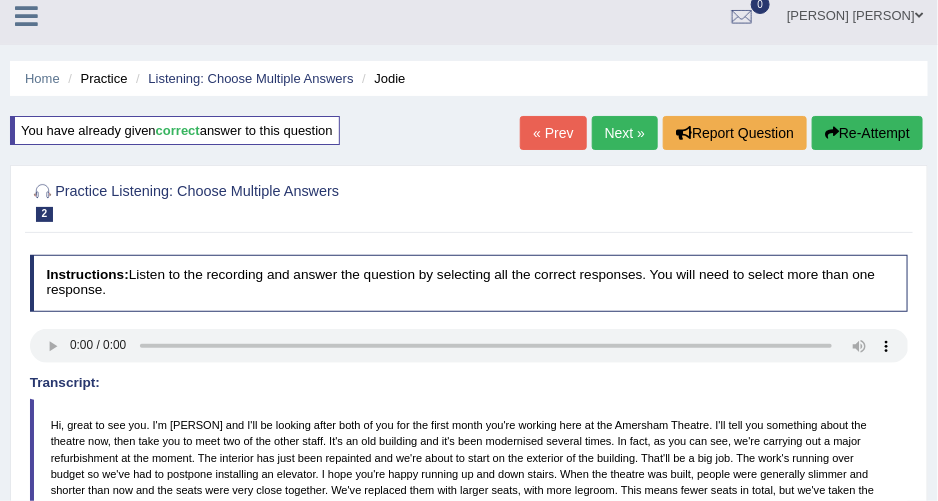 scroll, scrollTop: 0, scrollLeft: 0, axis: both 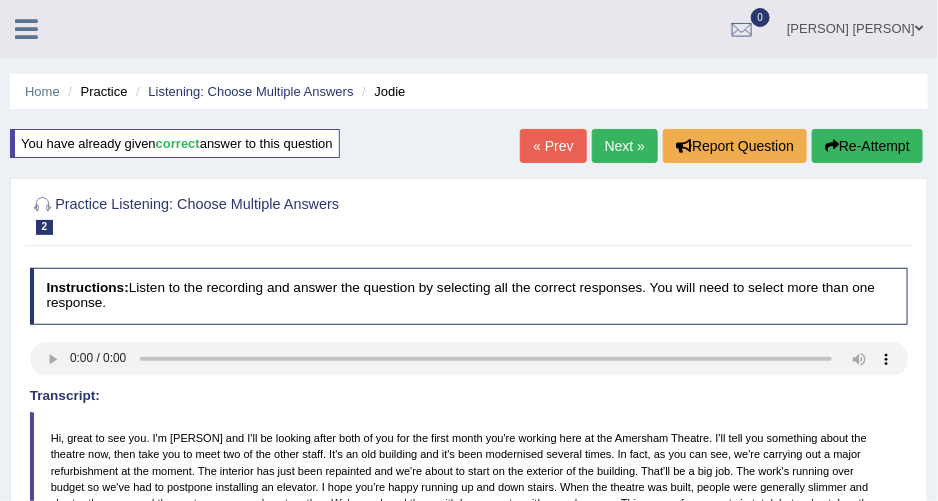 click on "Next »" at bounding box center [625, 146] 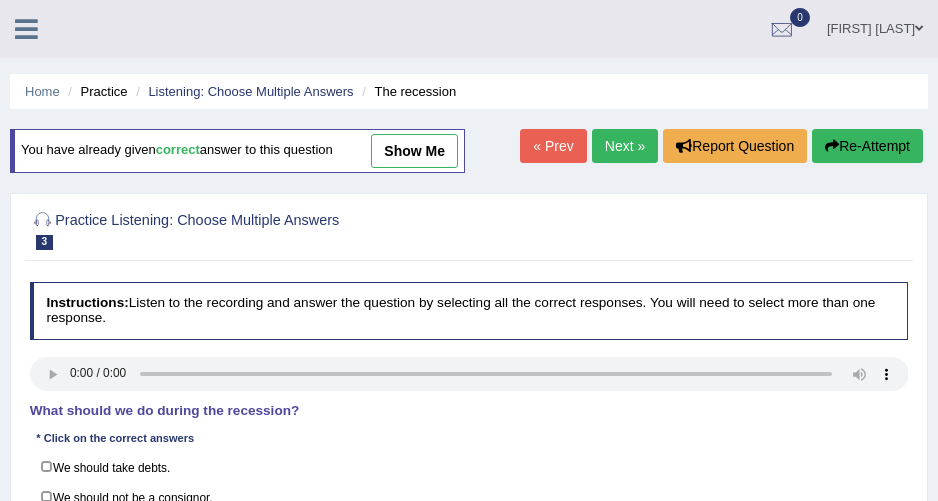 scroll, scrollTop: 181, scrollLeft: 0, axis: vertical 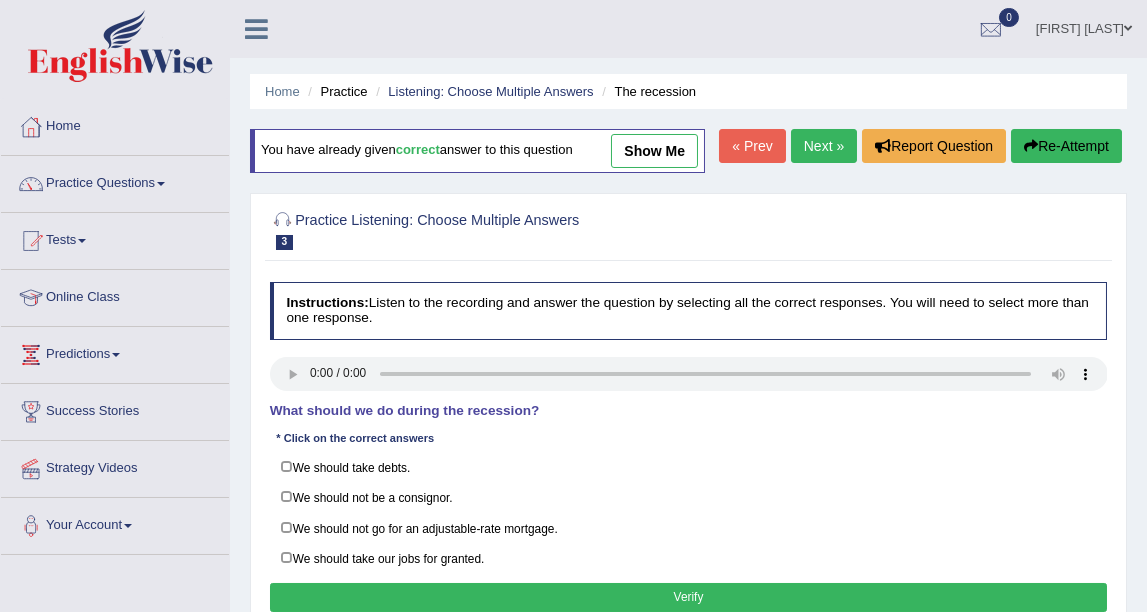 click on "You have already given  correct  answer to this question
show me" at bounding box center [477, 151] 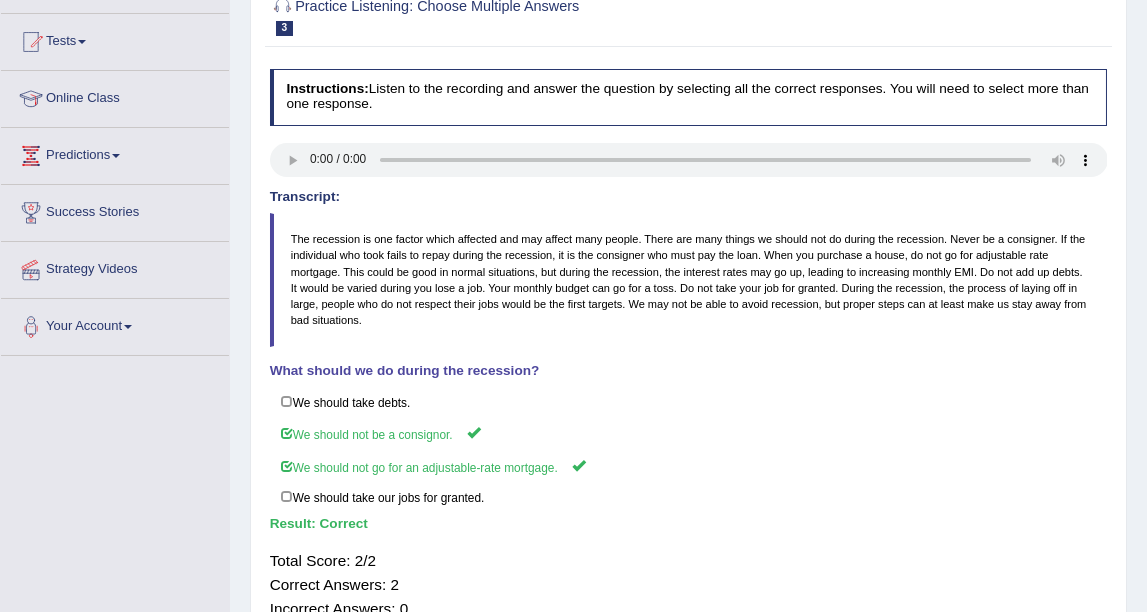 scroll, scrollTop: 0, scrollLeft: 0, axis: both 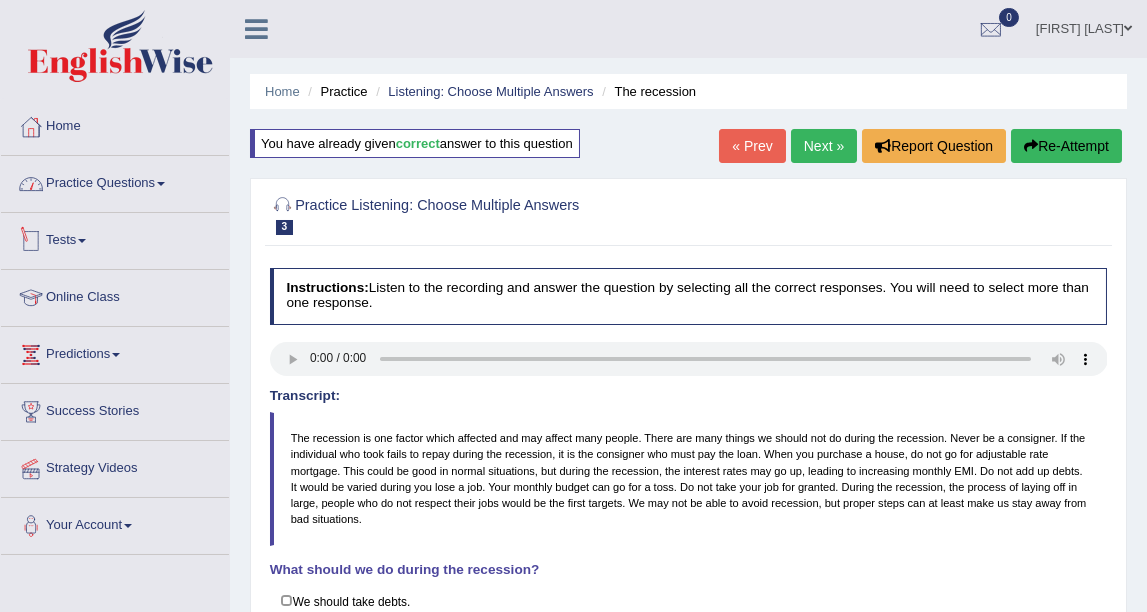 click on "Practice Questions" at bounding box center [115, 181] 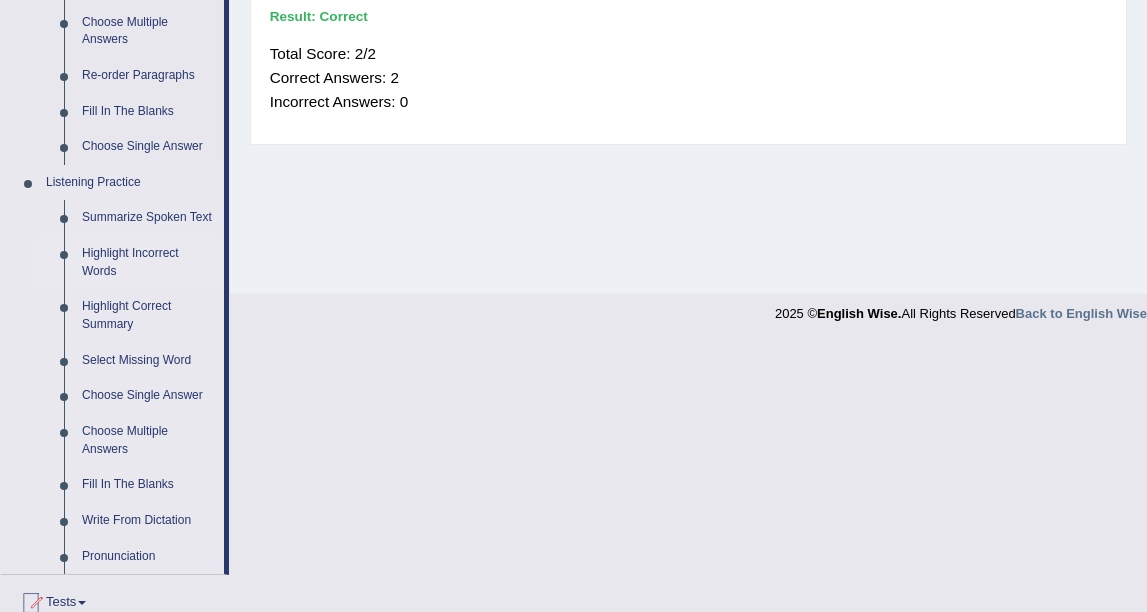 scroll, scrollTop: 888, scrollLeft: 0, axis: vertical 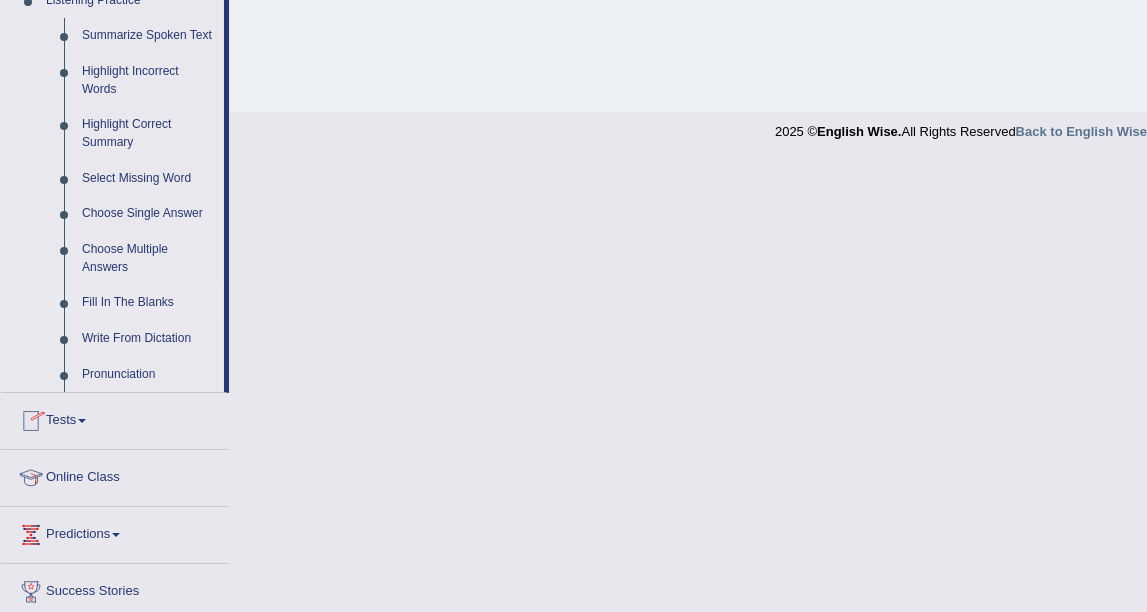 click on "Fill In The Blanks" at bounding box center [148, 303] 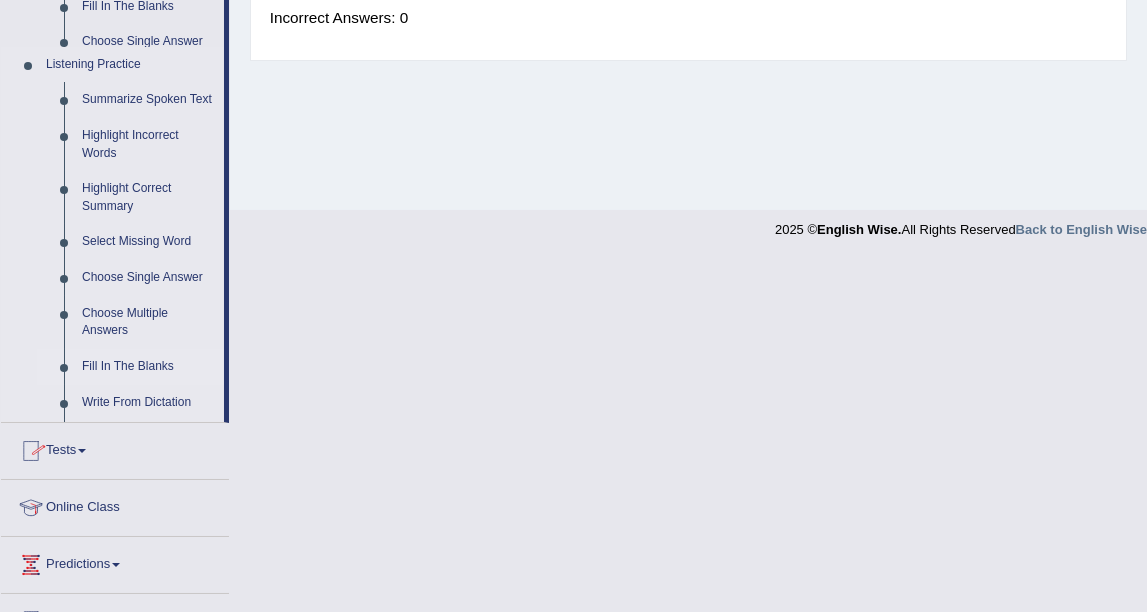 scroll, scrollTop: 465, scrollLeft: 0, axis: vertical 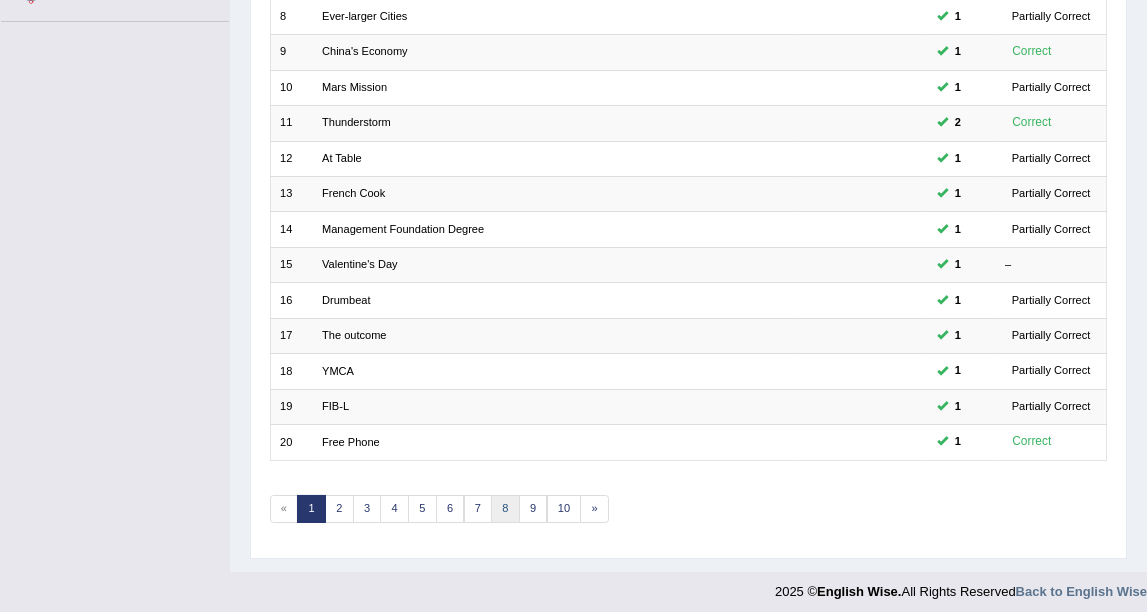 click on "8" at bounding box center (505, 509) 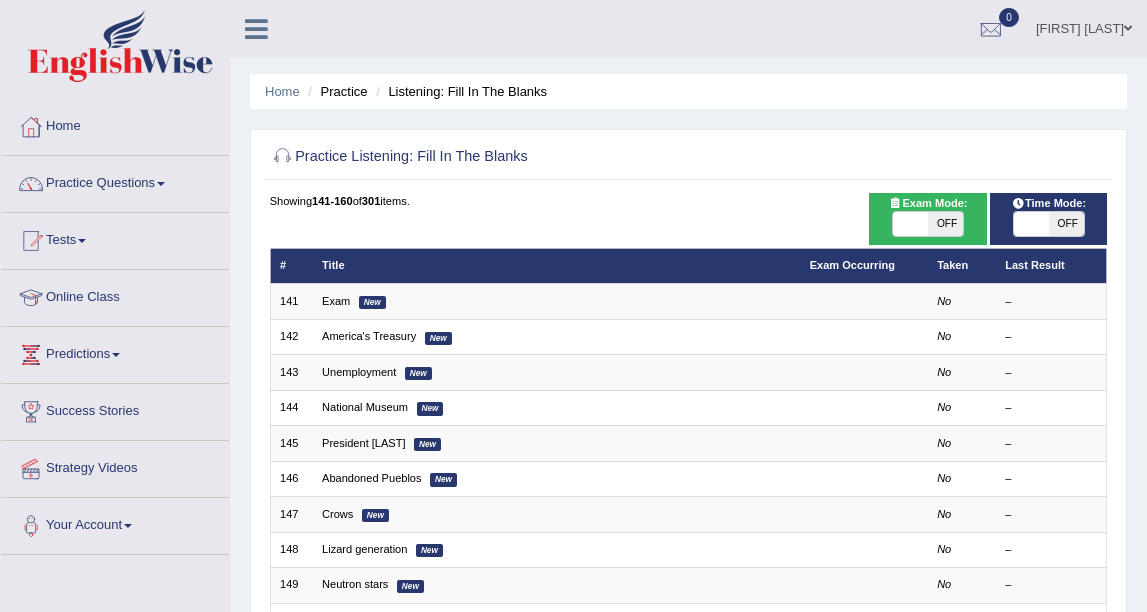 scroll, scrollTop: 0, scrollLeft: 0, axis: both 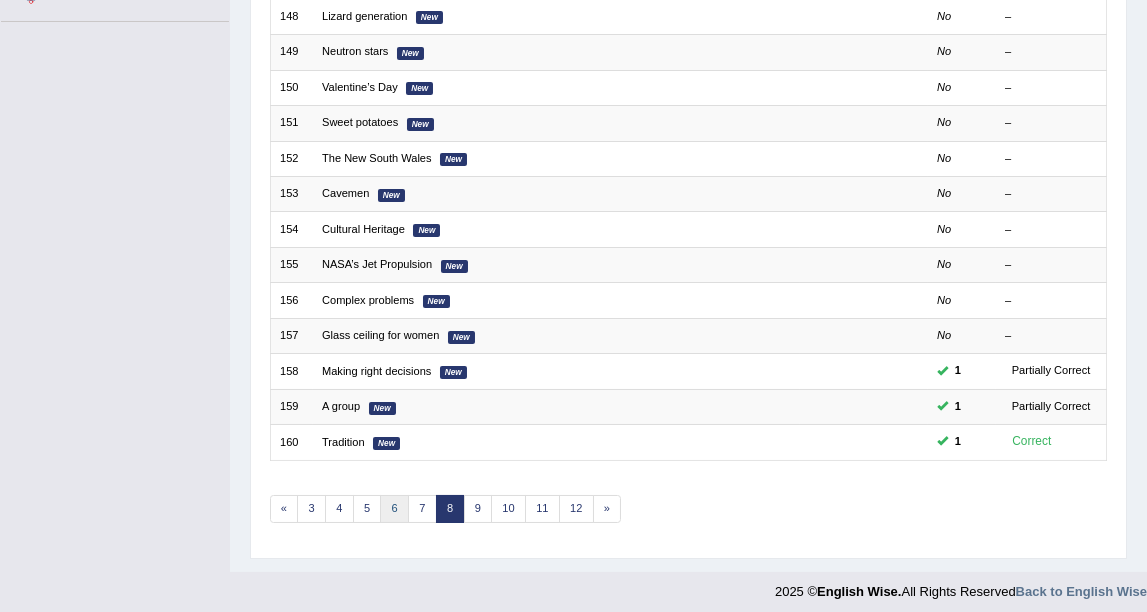 click on "6" at bounding box center (394, 509) 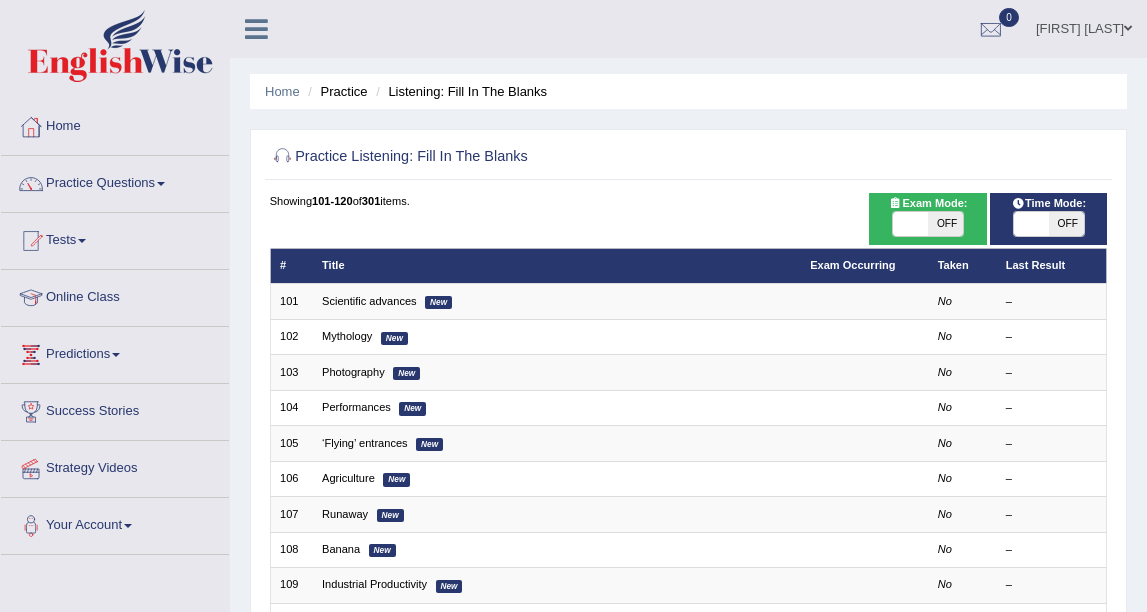 scroll, scrollTop: 0, scrollLeft: 0, axis: both 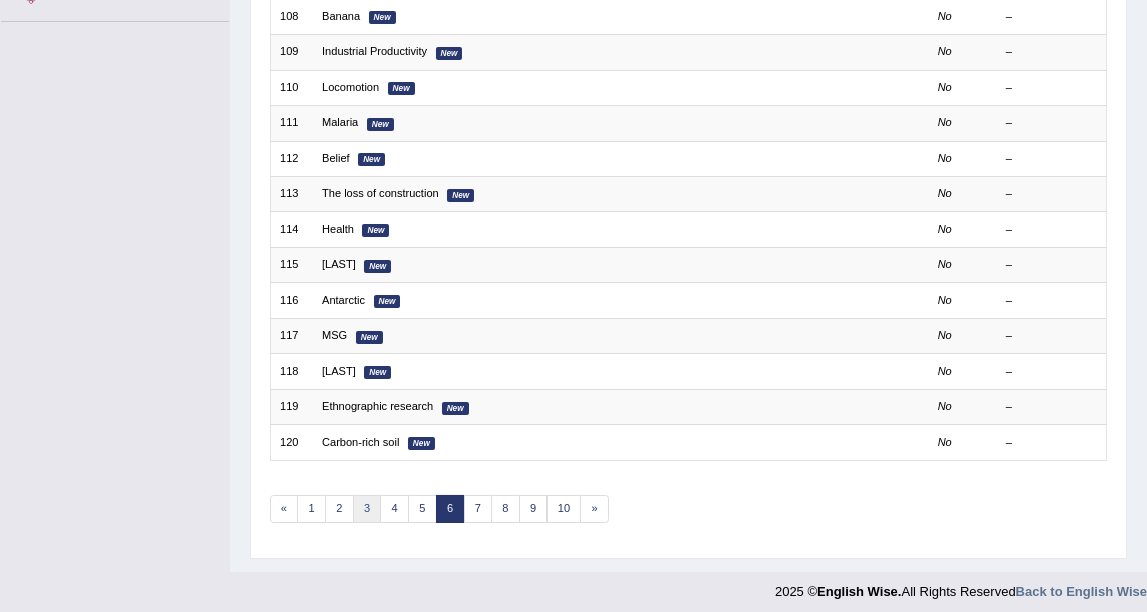 click on "3" at bounding box center [367, 509] 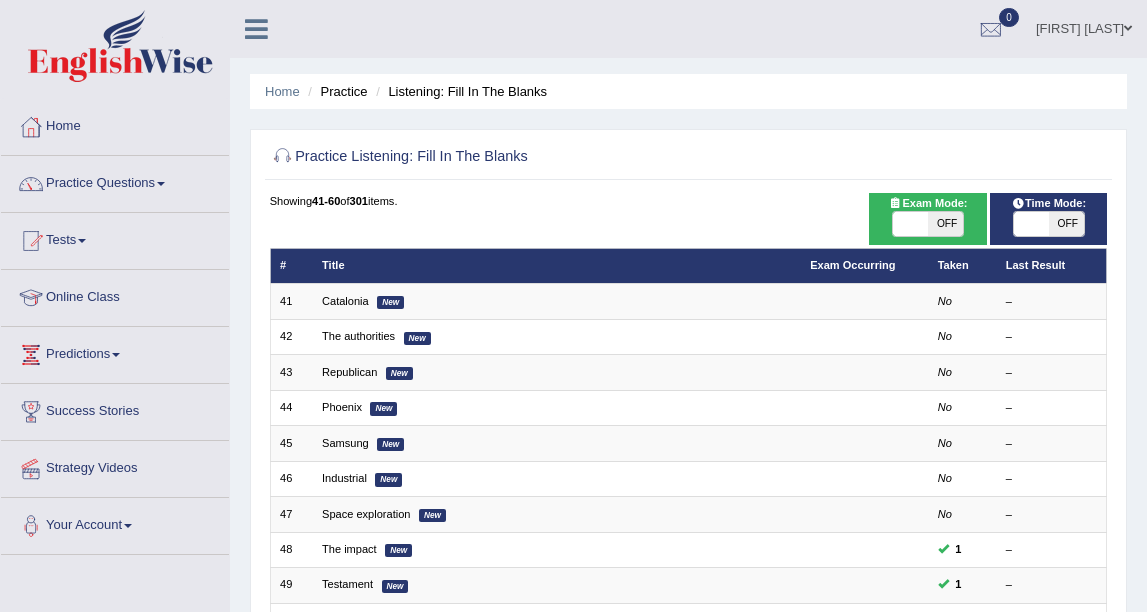 scroll, scrollTop: 0, scrollLeft: 0, axis: both 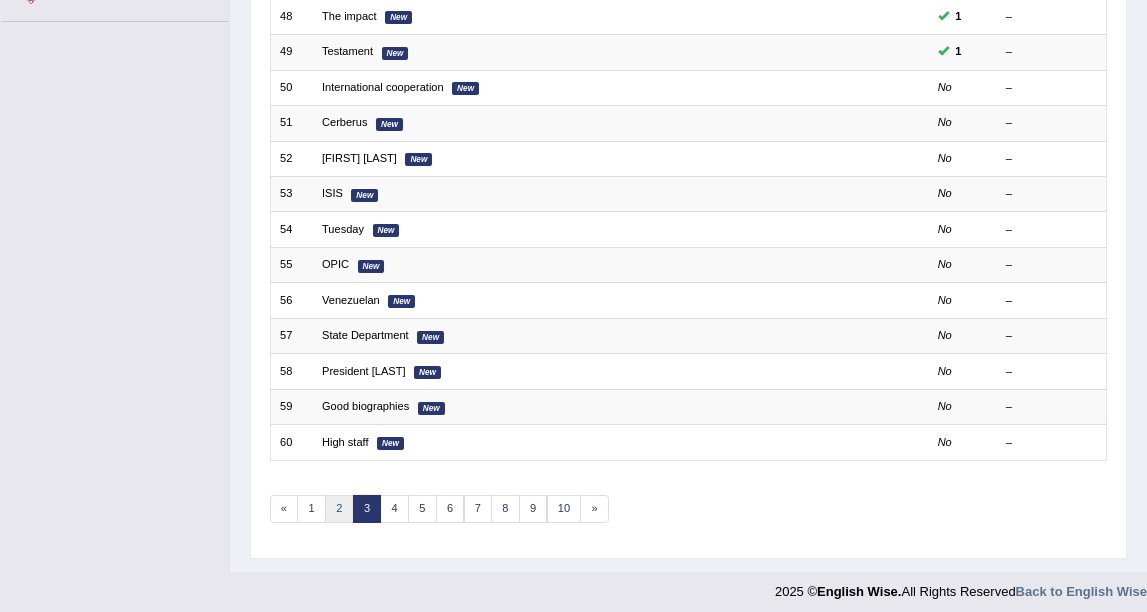click on "2" at bounding box center (339, 509) 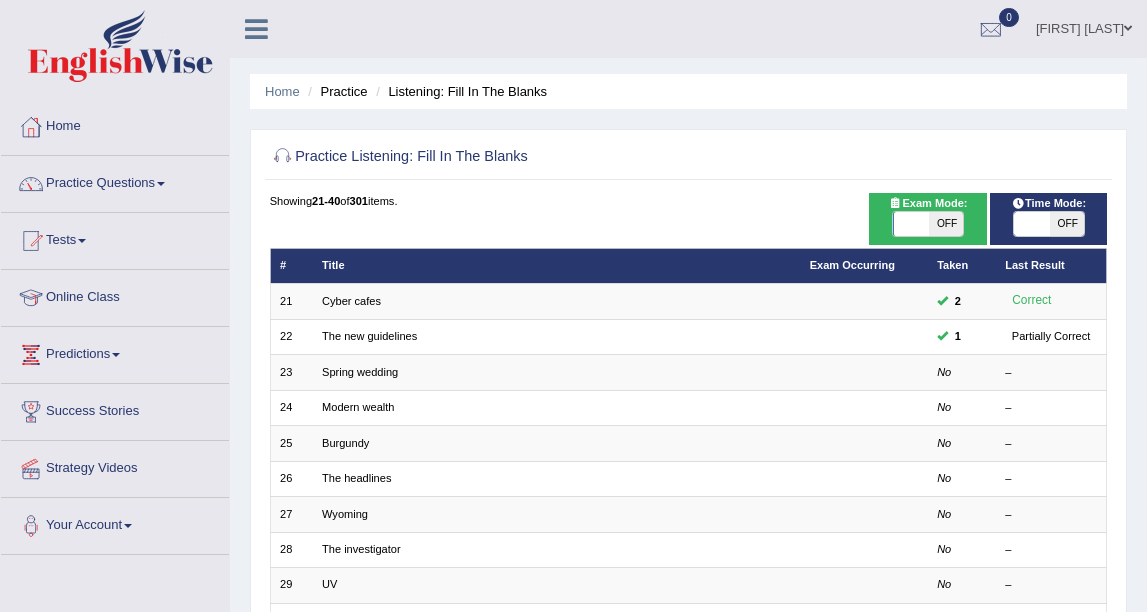 scroll, scrollTop: 0, scrollLeft: 0, axis: both 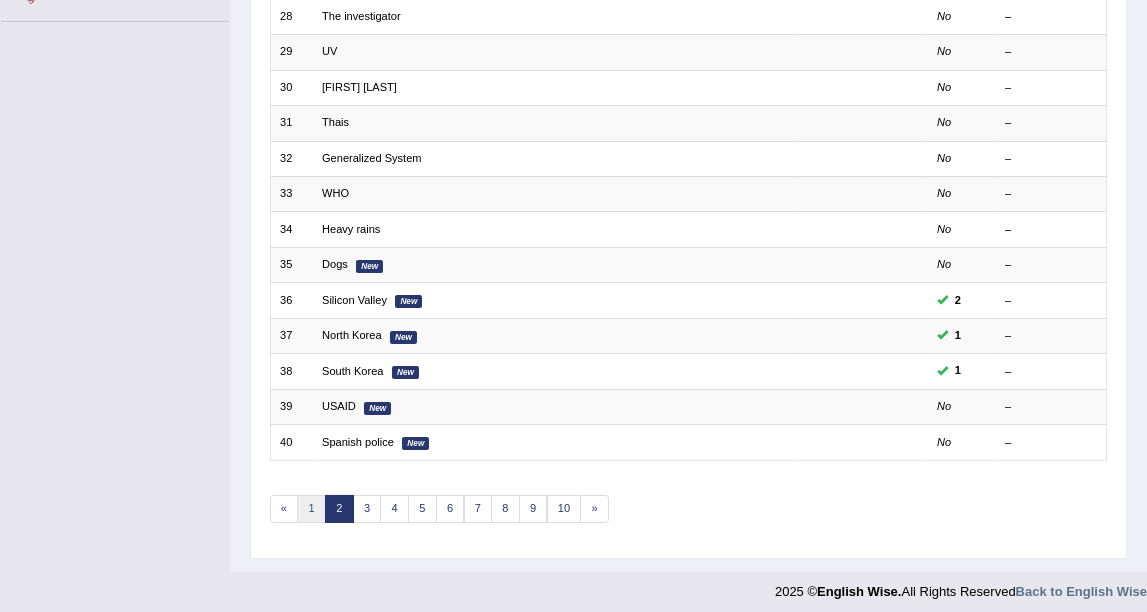click on "1" at bounding box center (311, 509) 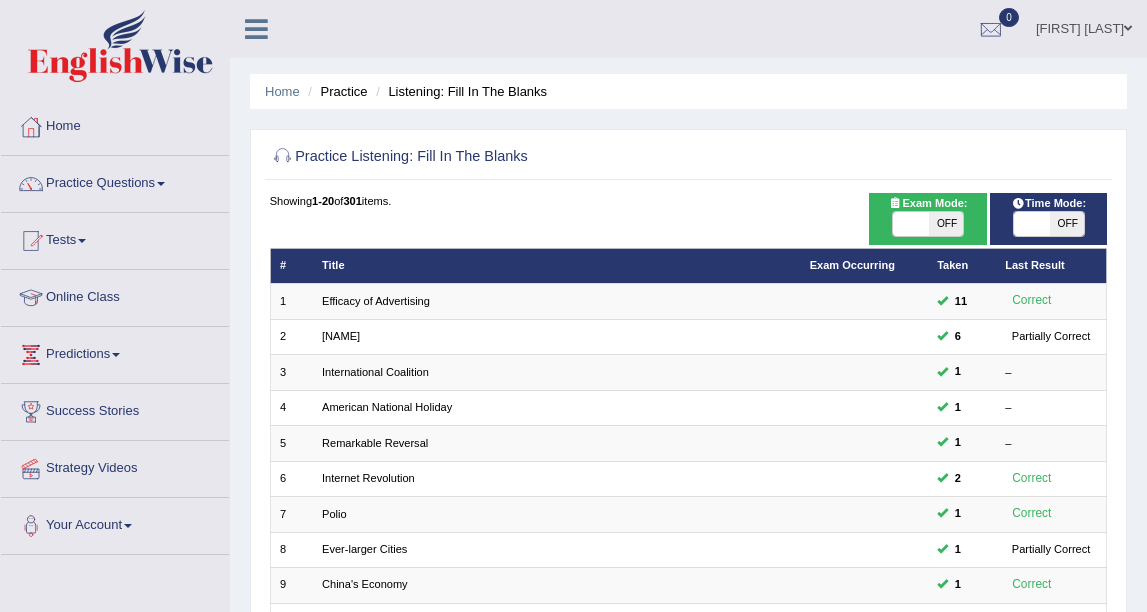 scroll, scrollTop: 505, scrollLeft: 0, axis: vertical 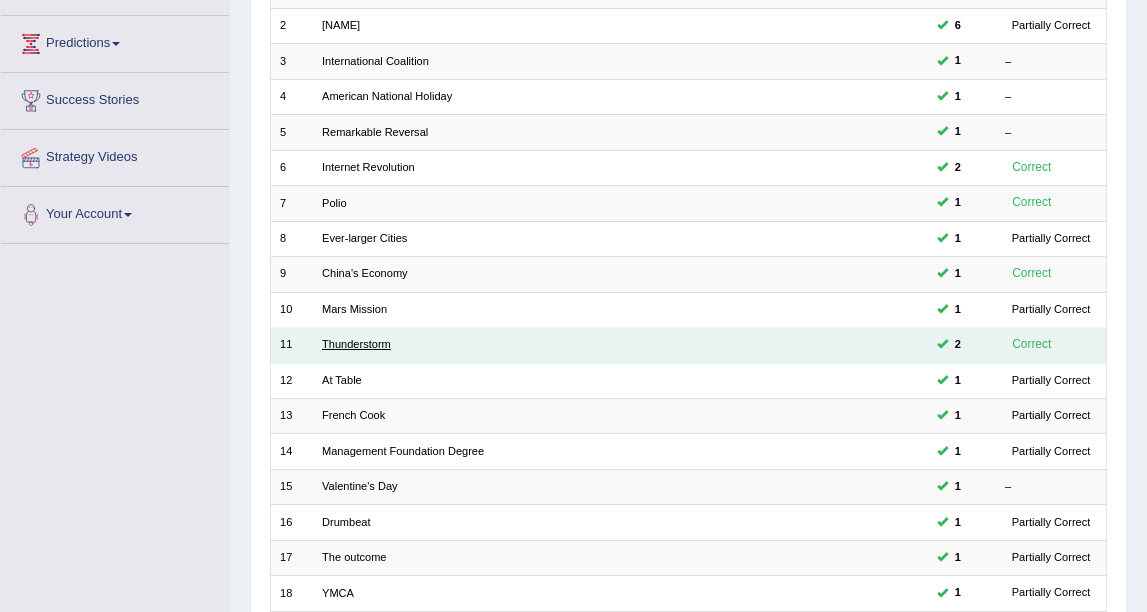 click on "Thunderstorm" at bounding box center (356, 344) 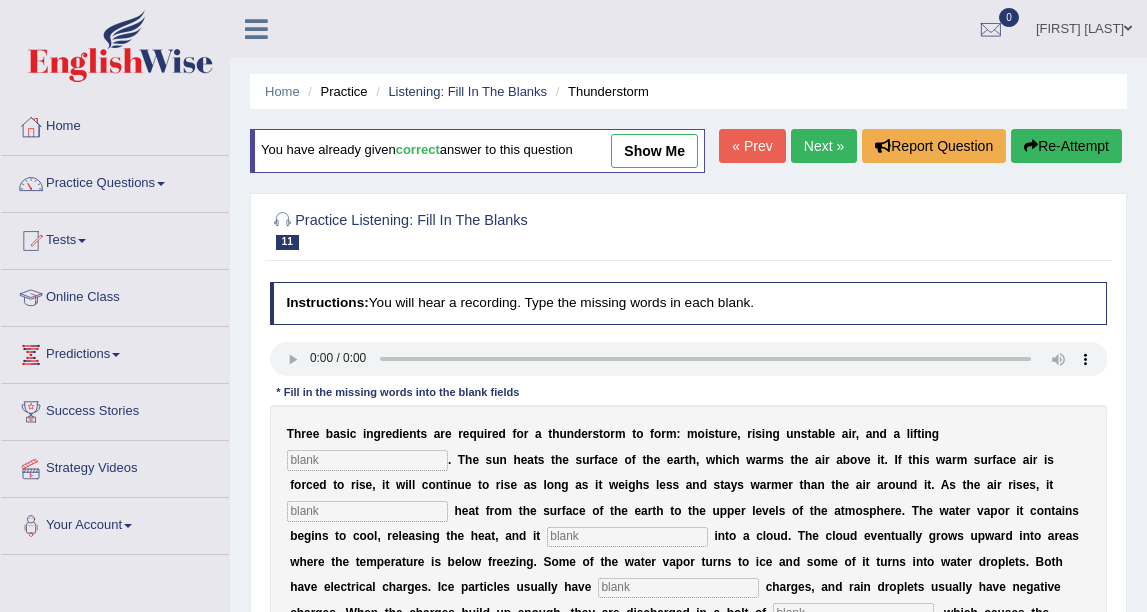 scroll, scrollTop: 0, scrollLeft: 0, axis: both 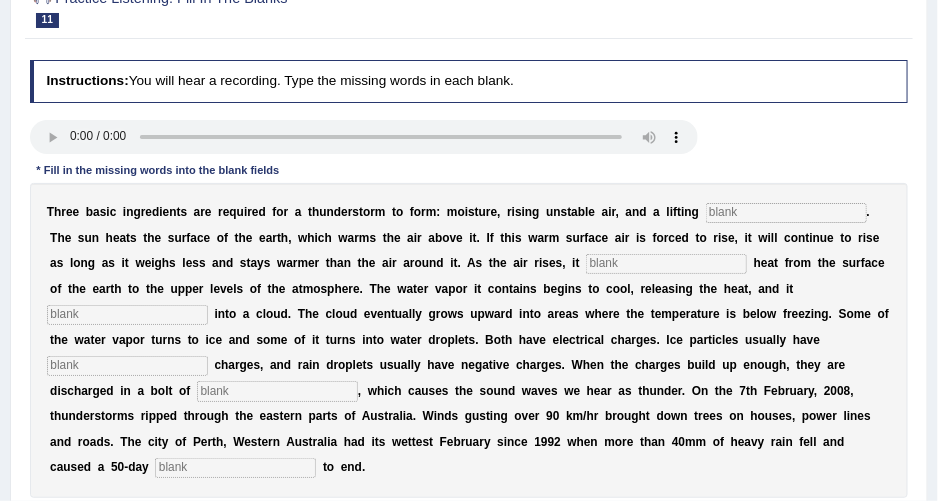 drag, startPoint x: 1053, startPoint y: 0, endPoint x: 524, endPoint y: 203, distance: 566.61273 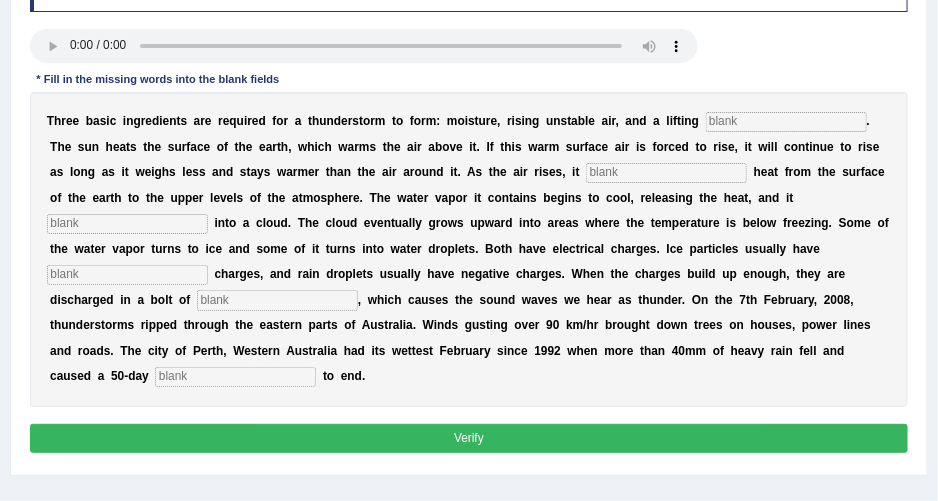 scroll, scrollTop: 222, scrollLeft: 0, axis: vertical 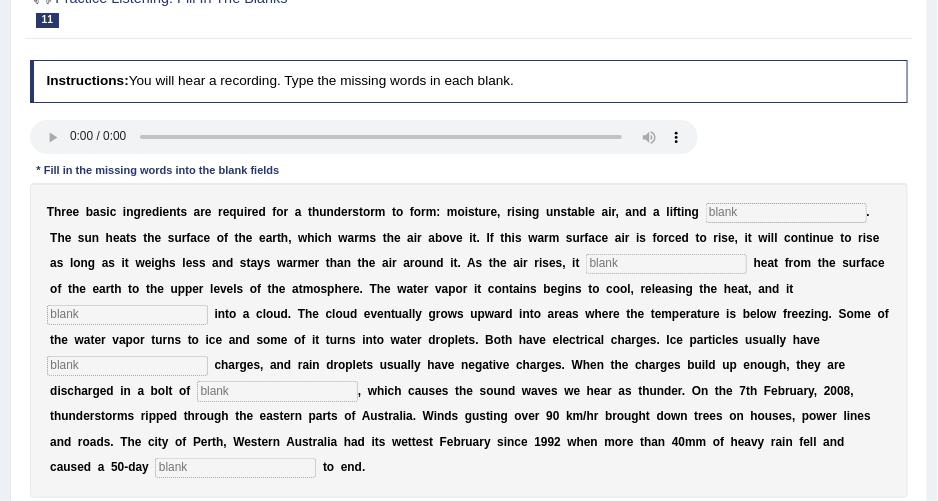click at bounding box center [127, 366] 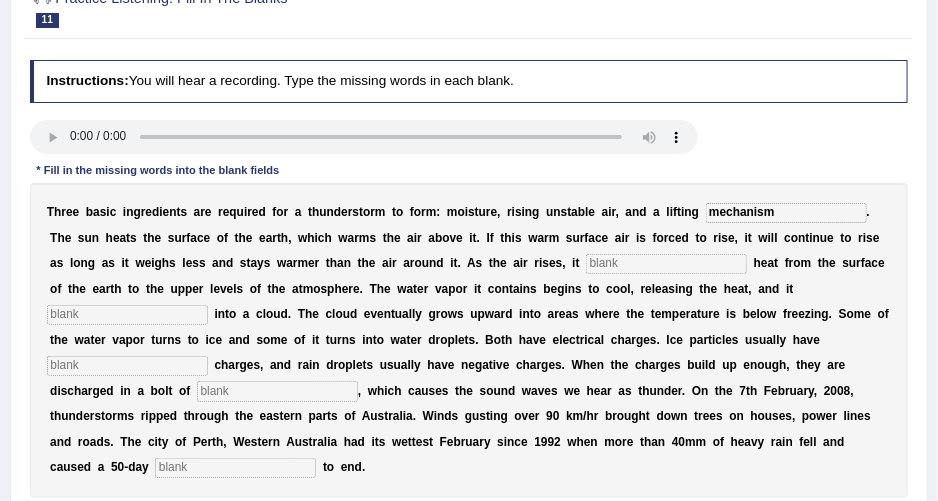 type on "mechanism" 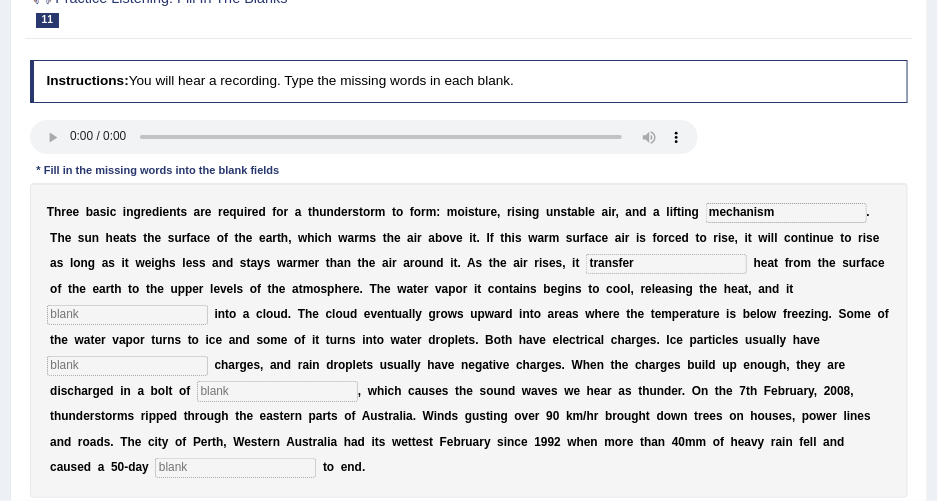 type on "transfer" 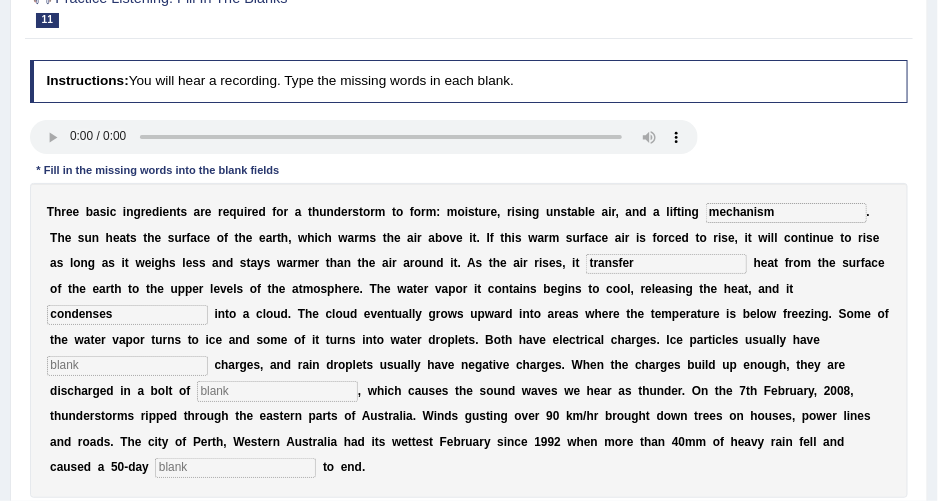 type on "condenses" 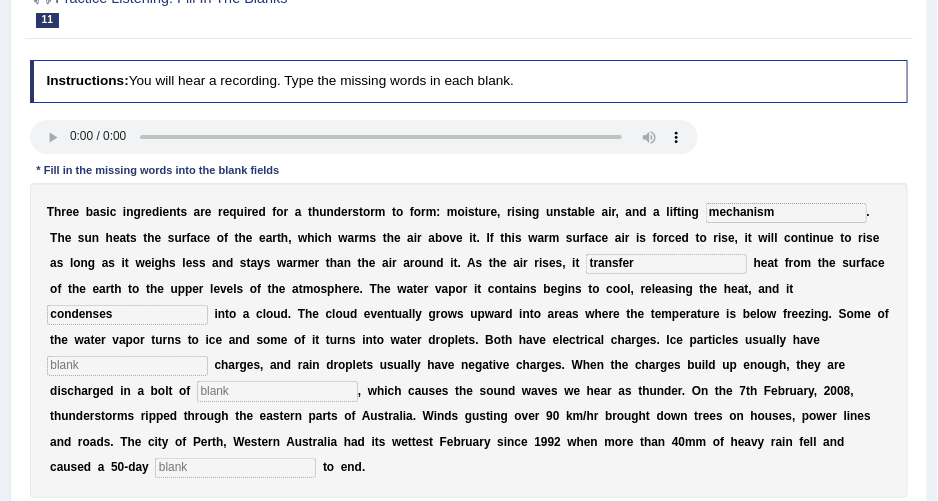 click at bounding box center (127, 366) 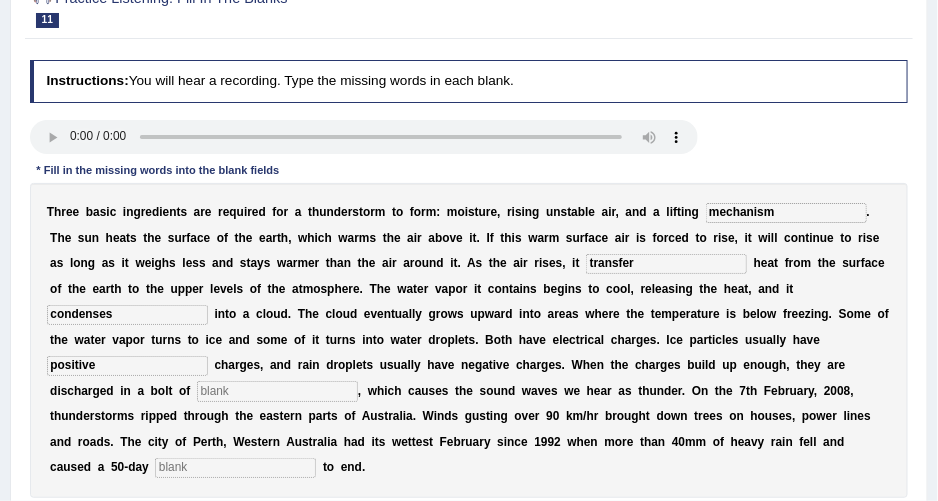 type on "positive" 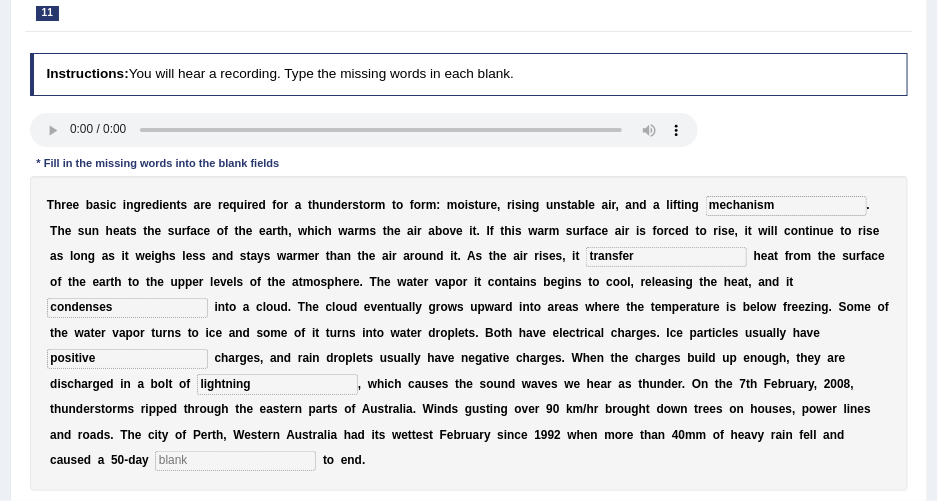 scroll, scrollTop: 313, scrollLeft: 0, axis: vertical 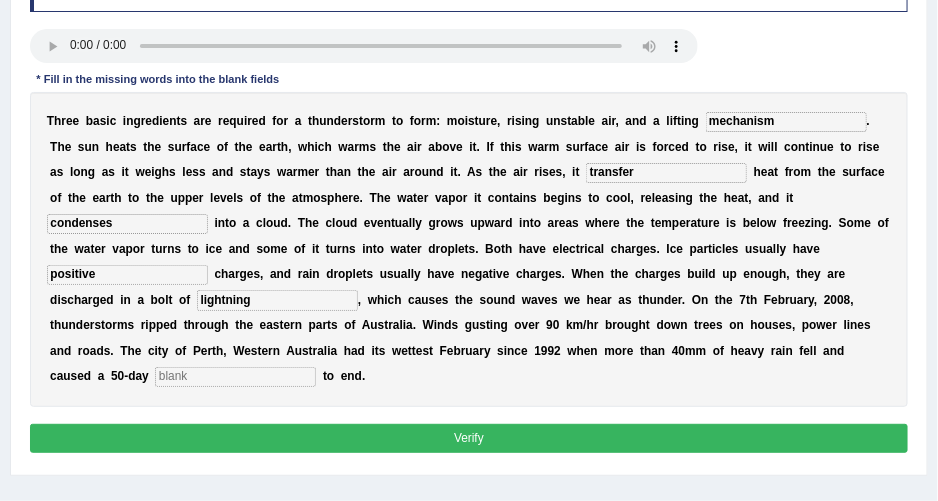 type on "lightning" 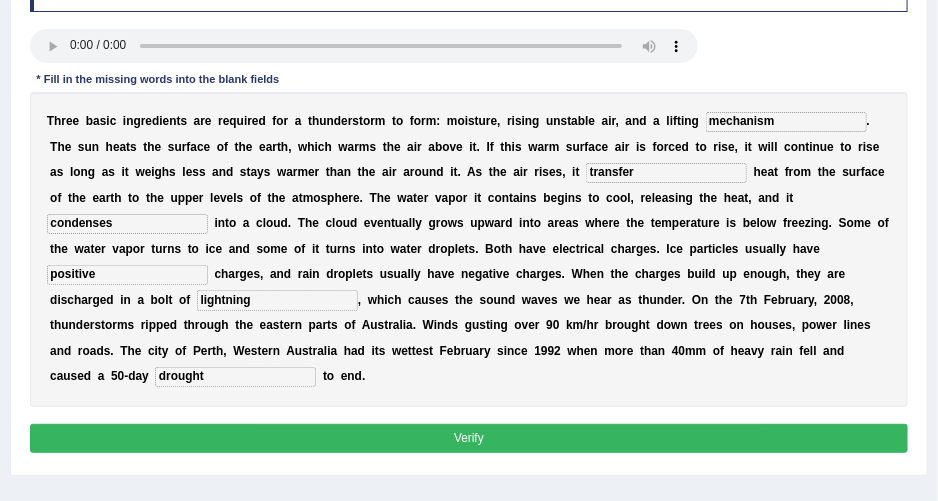 type on "drought" 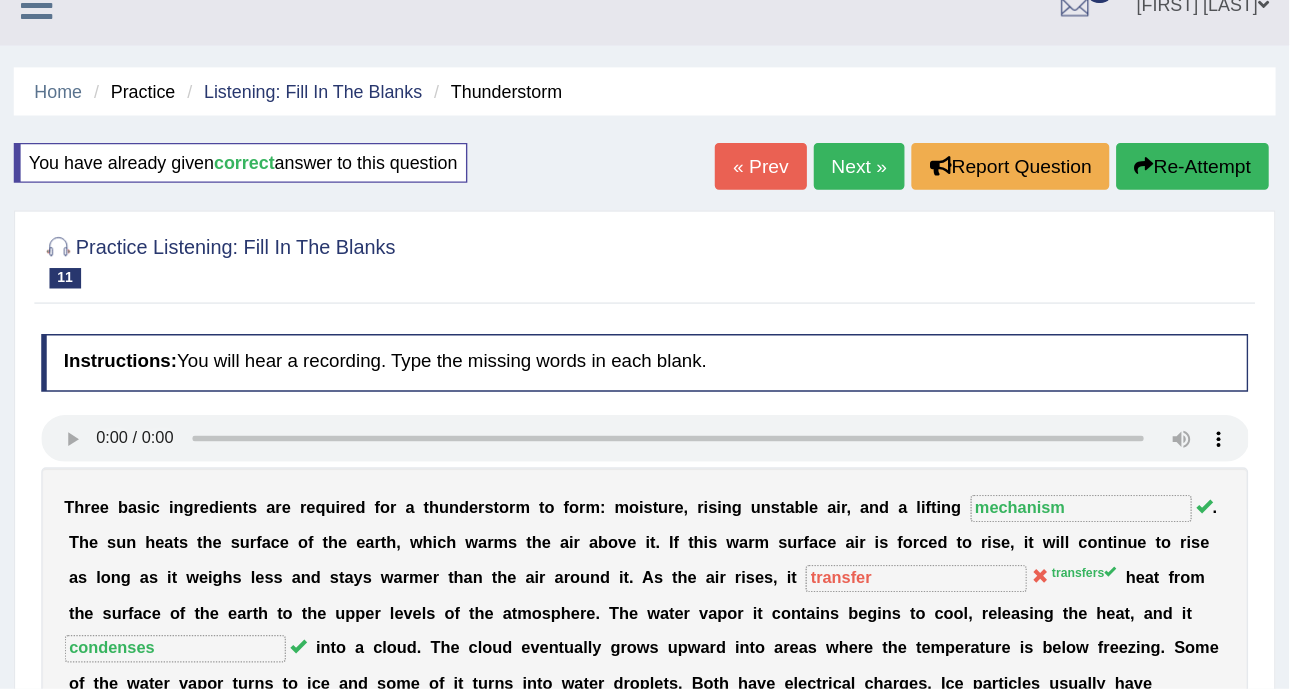 scroll, scrollTop: 0, scrollLeft: 0, axis: both 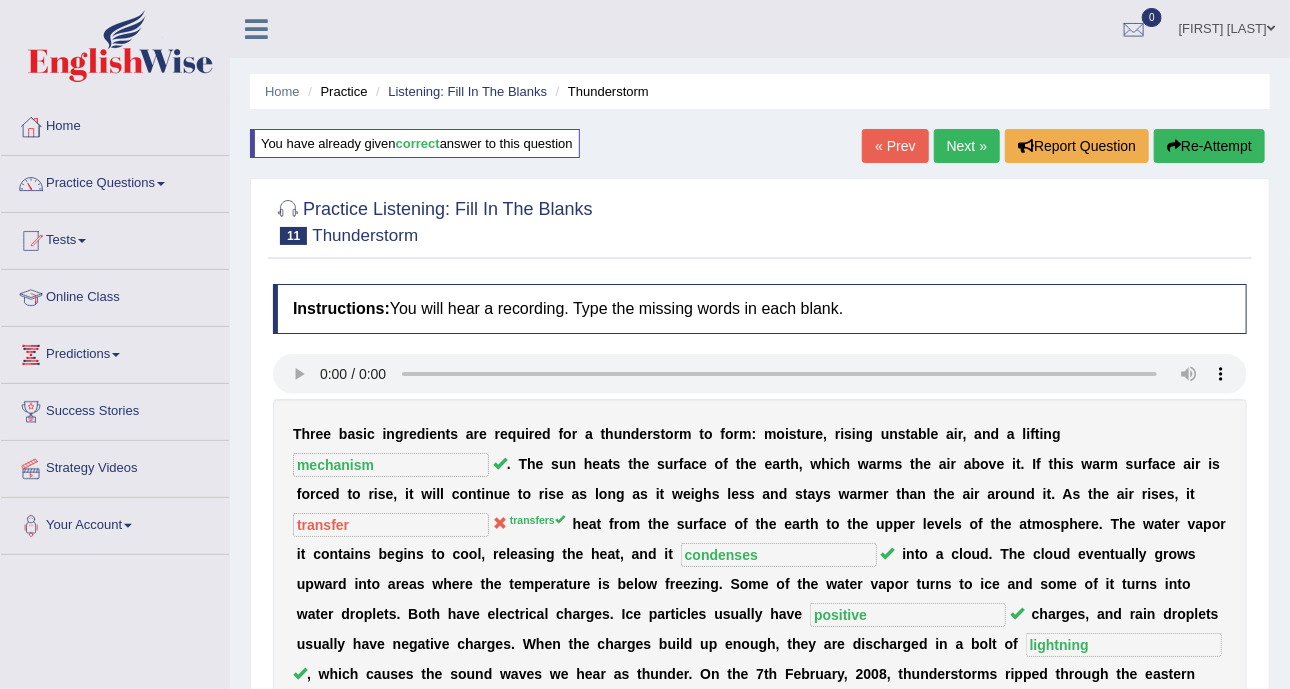 drag, startPoint x: 884, startPoint y: 0, endPoint x: 153, endPoint y: 178, distance: 752.3596 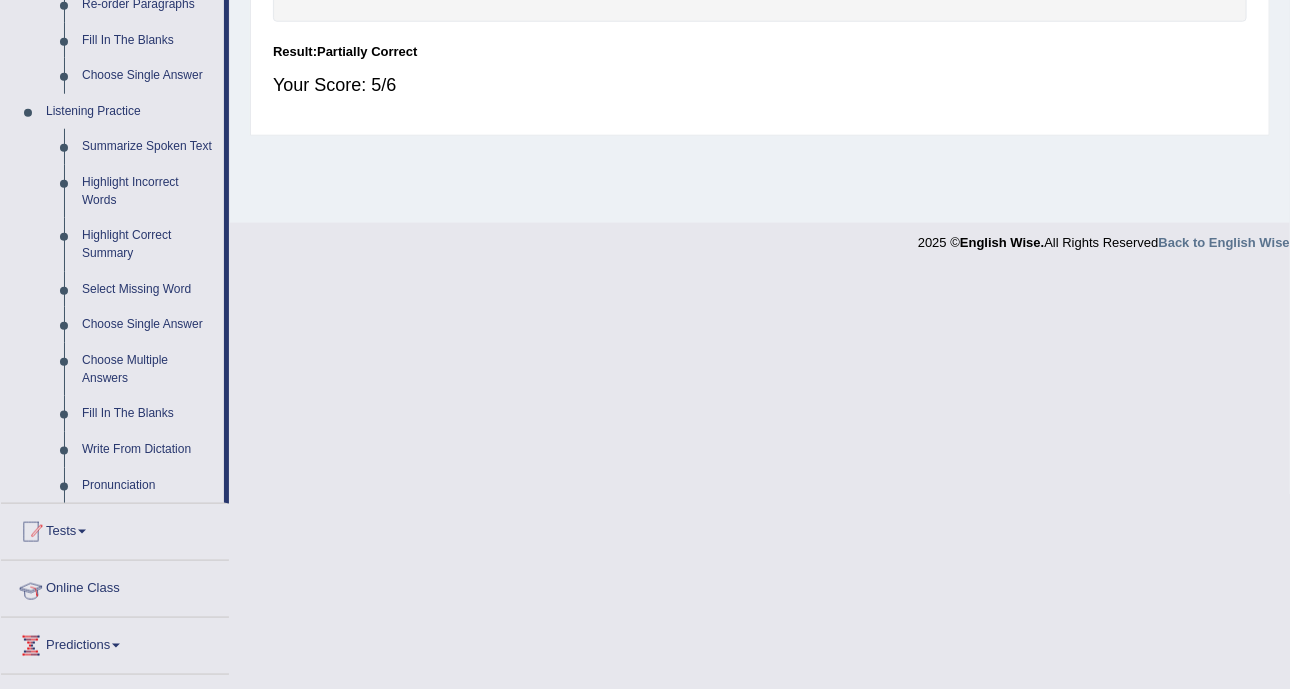 scroll, scrollTop: 875, scrollLeft: 0, axis: vertical 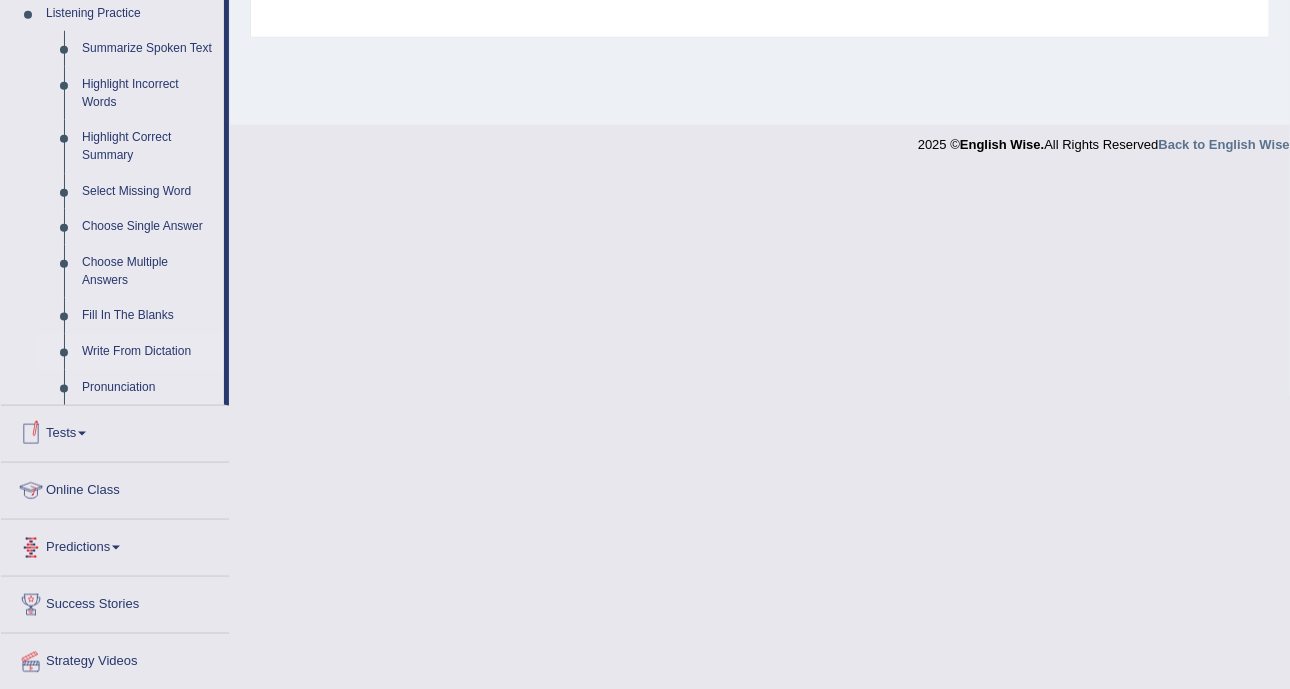 click on "Write From Dictation" at bounding box center (148, 352) 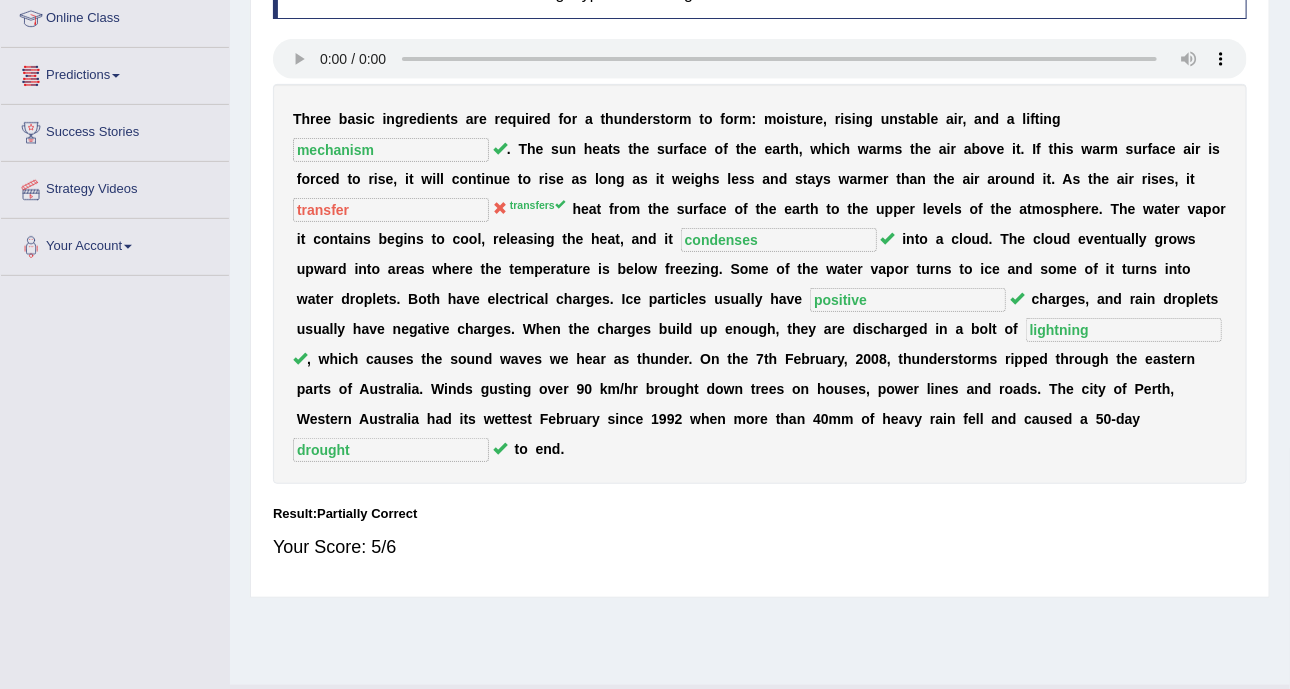 scroll, scrollTop: 225, scrollLeft: 0, axis: vertical 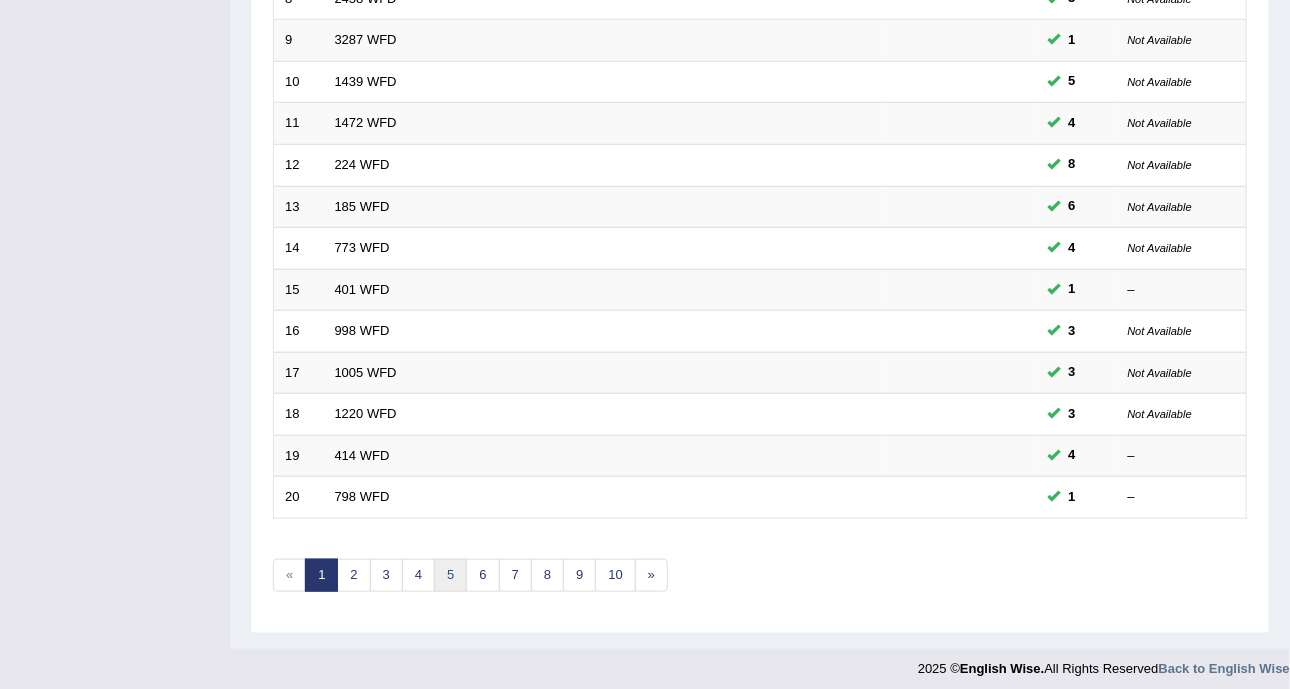 click on "5" at bounding box center (450, 575) 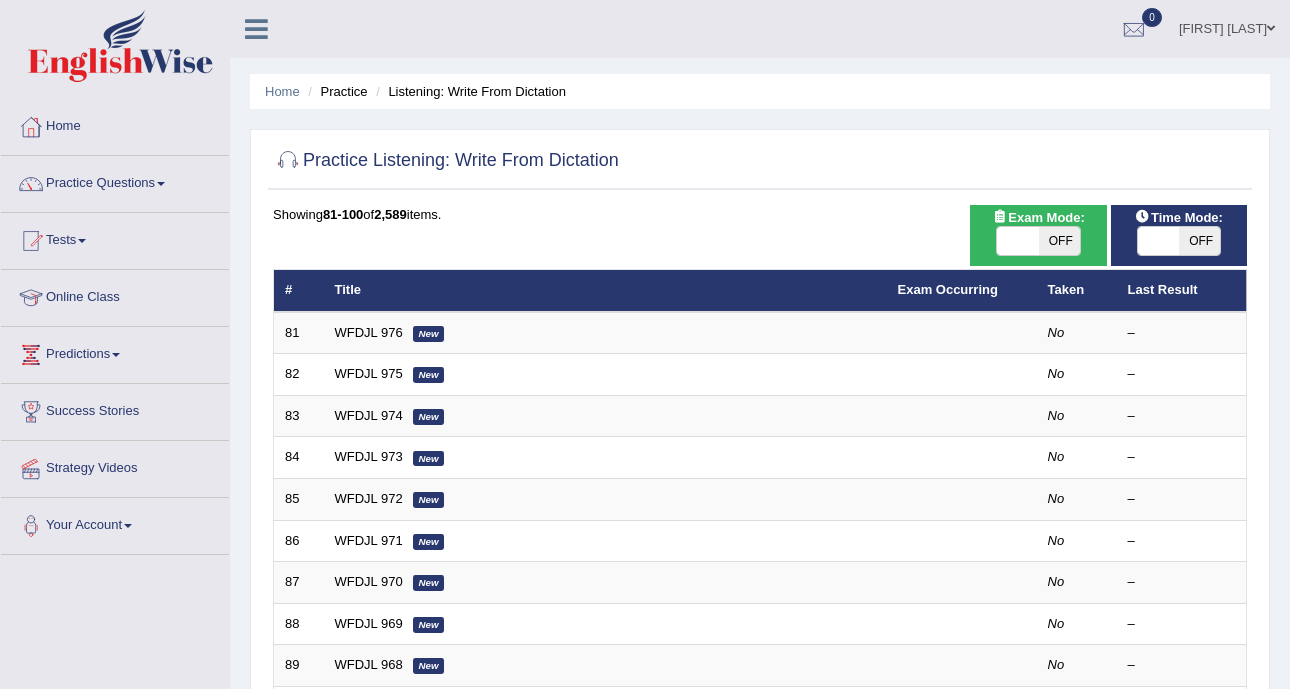 scroll, scrollTop: 625, scrollLeft: 0, axis: vertical 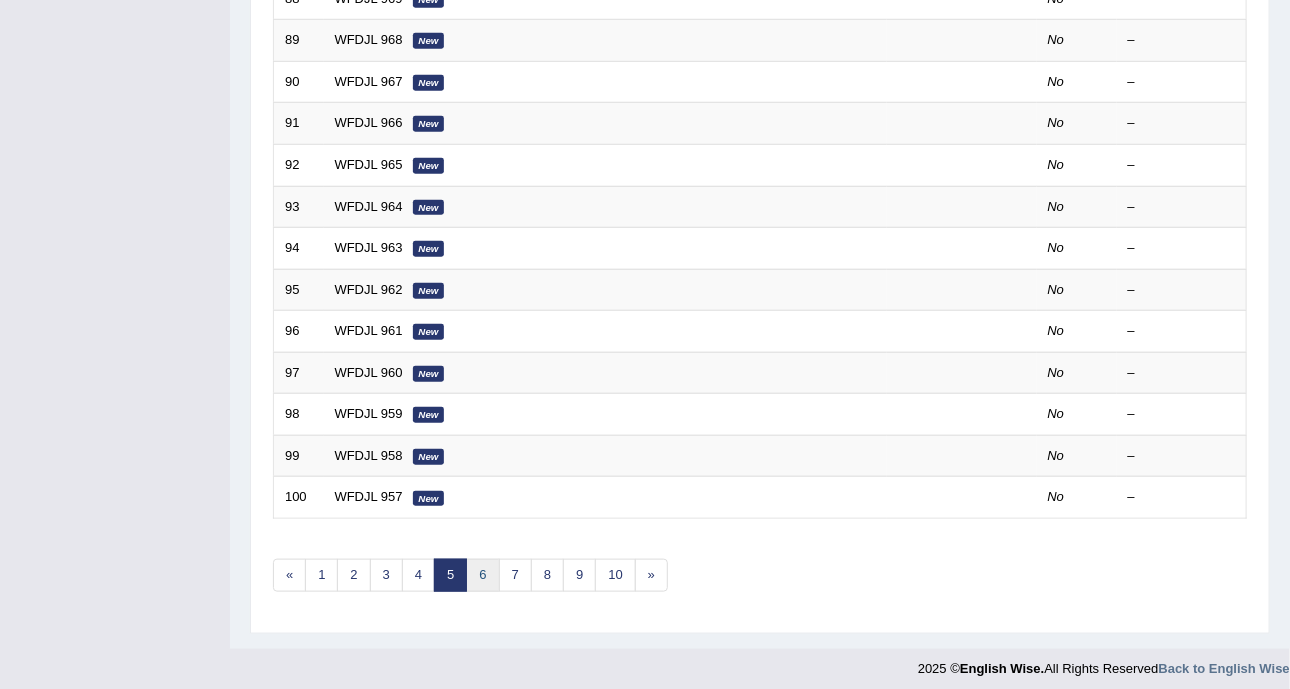 click on "6" at bounding box center [482, 575] 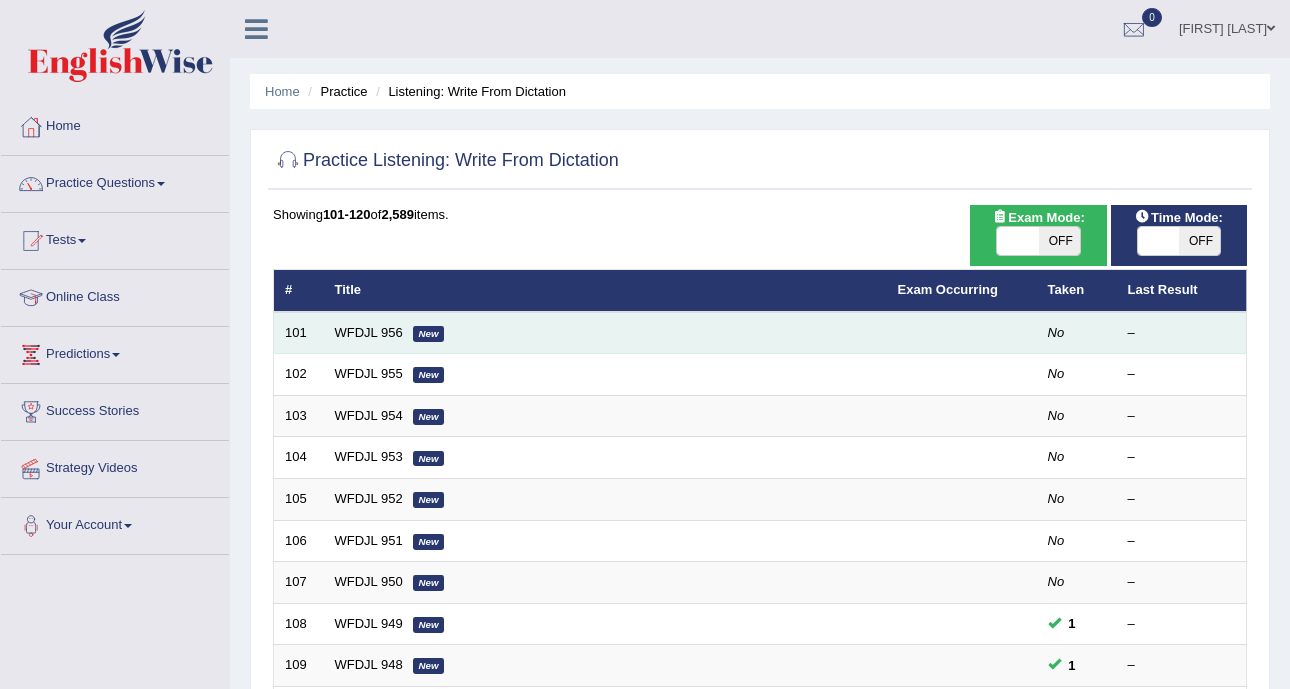 scroll, scrollTop: 0, scrollLeft: 0, axis: both 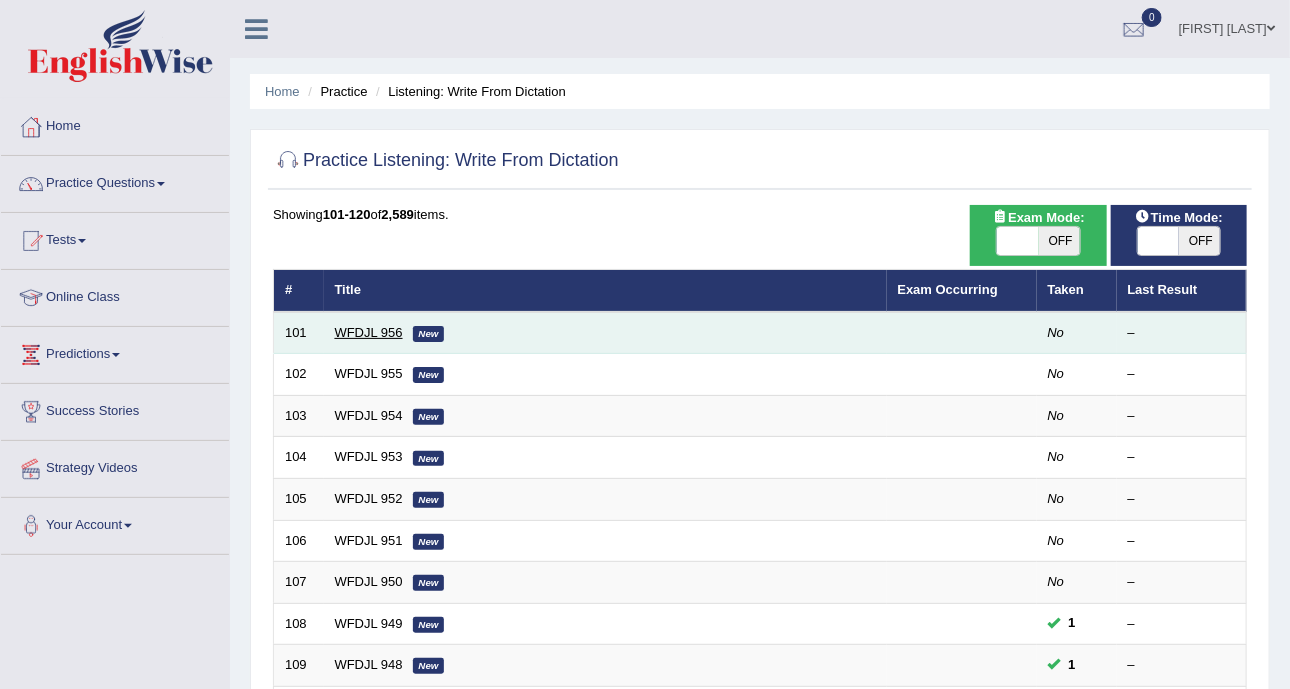 click on "WFDJL 956" at bounding box center [369, 332] 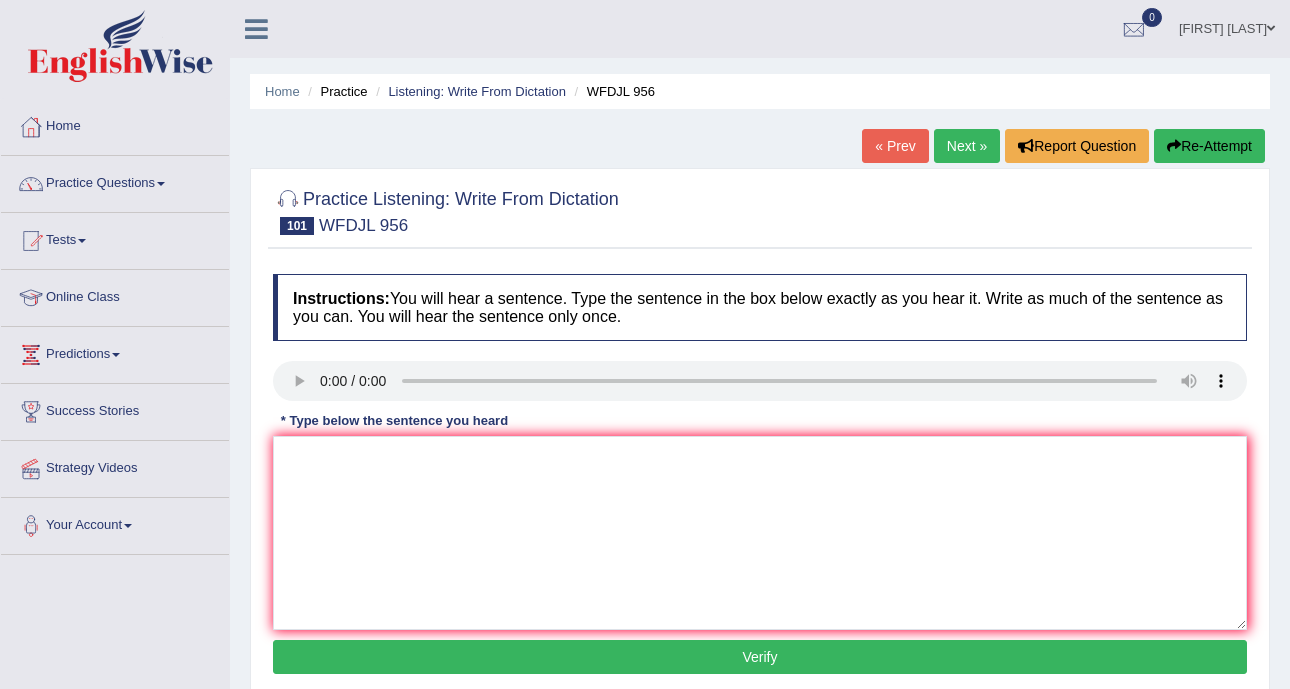 scroll, scrollTop: 125, scrollLeft: 0, axis: vertical 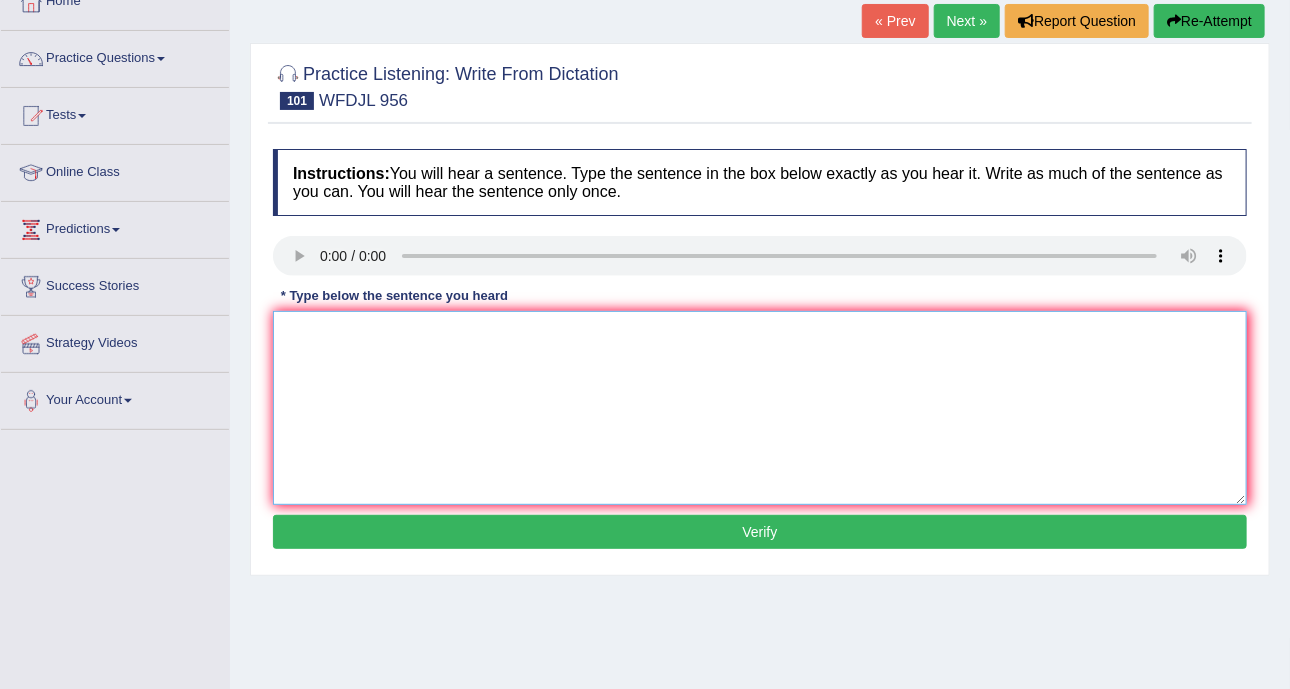 click at bounding box center [760, 408] 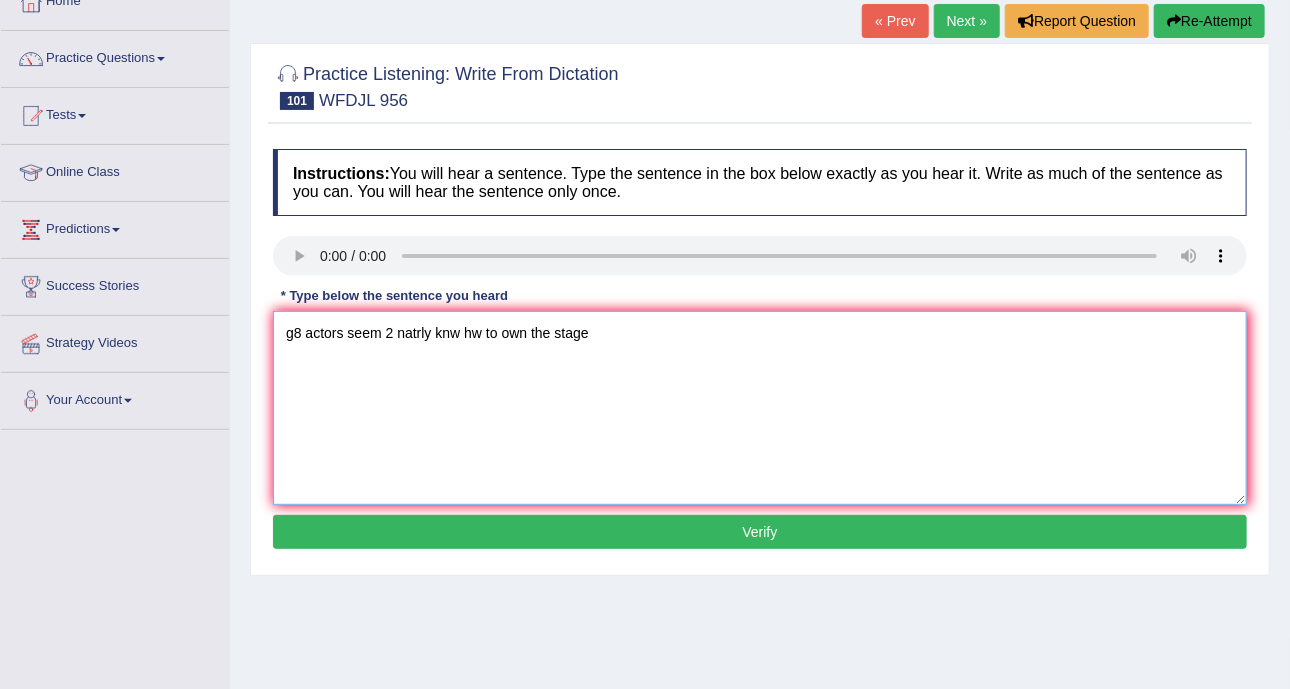 click on "g8 actors seem 2 natrly knw hw to own the stage" at bounding box center (760, 408) 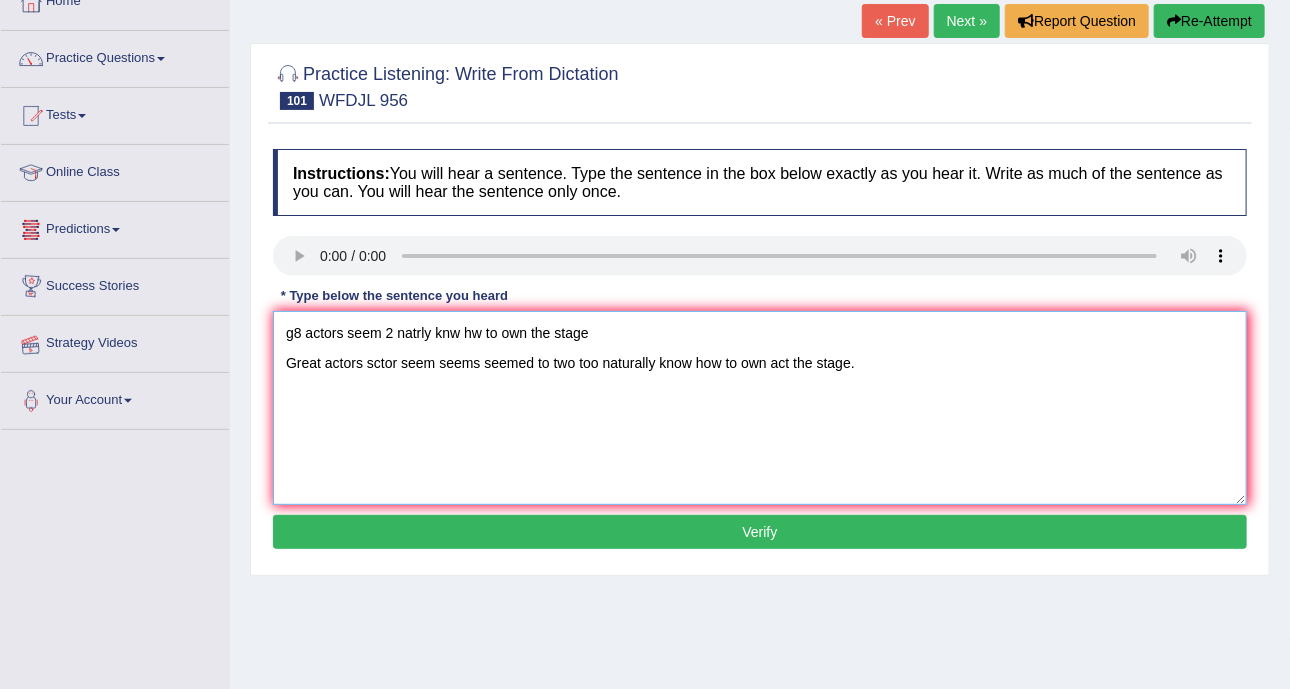 drag, startPoint x: 659, startPoint y: 319, endPoint x: 190, endPoint y: 340, distance: 469.4699 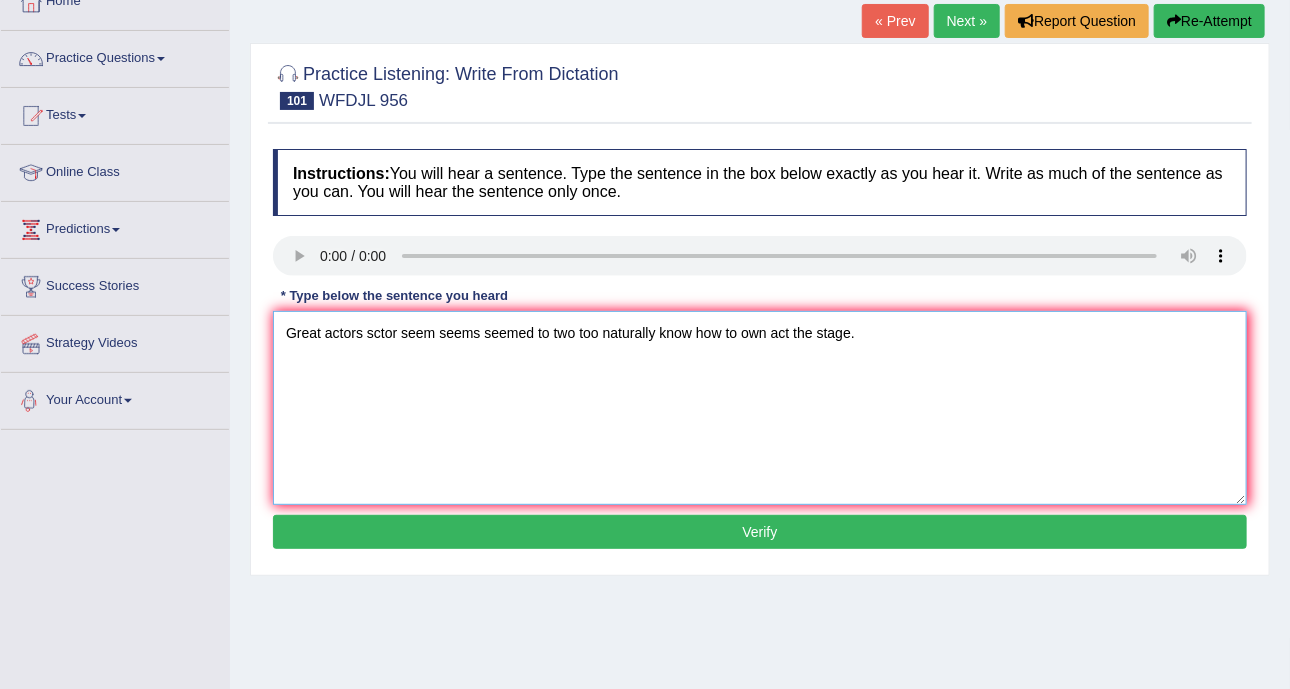 click on "Great actors sctor seem seems seemed to two too naturally know how to own act the stage." at bounding box center [760, 408] 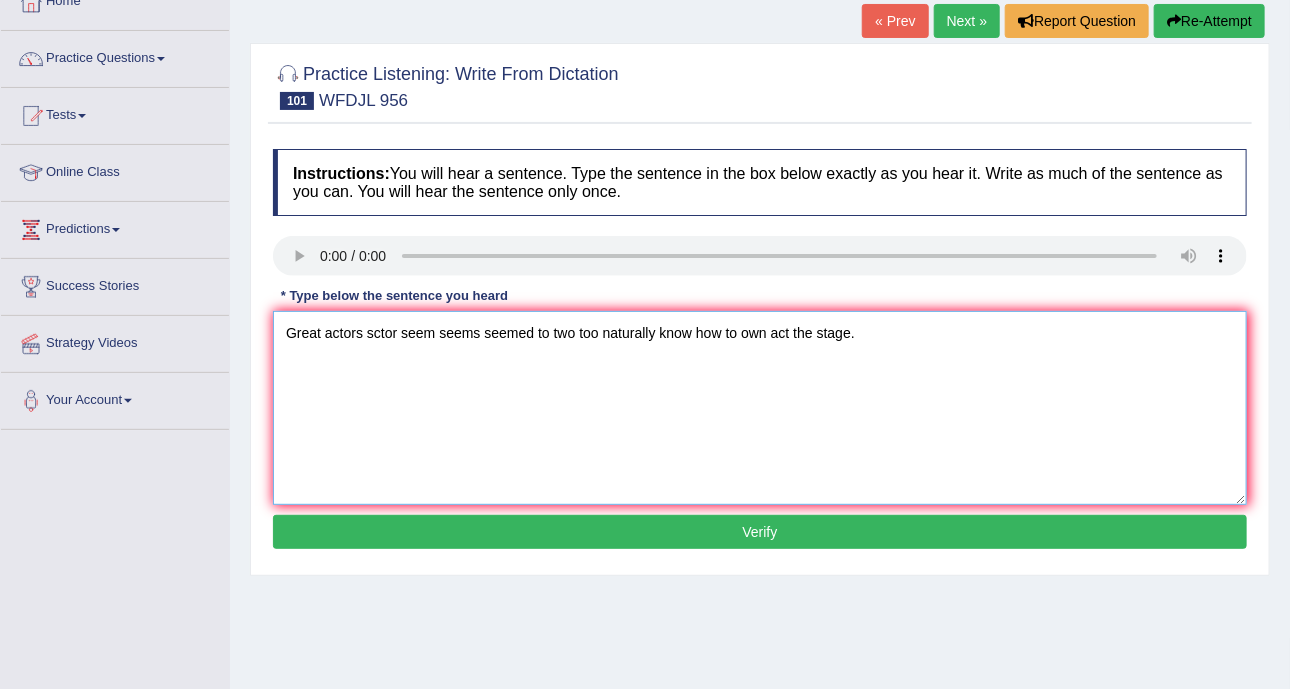 click on "Great actors sctor seem seems seemed to two too naturally know how to own act the stage." at bounding box center (760, 408) 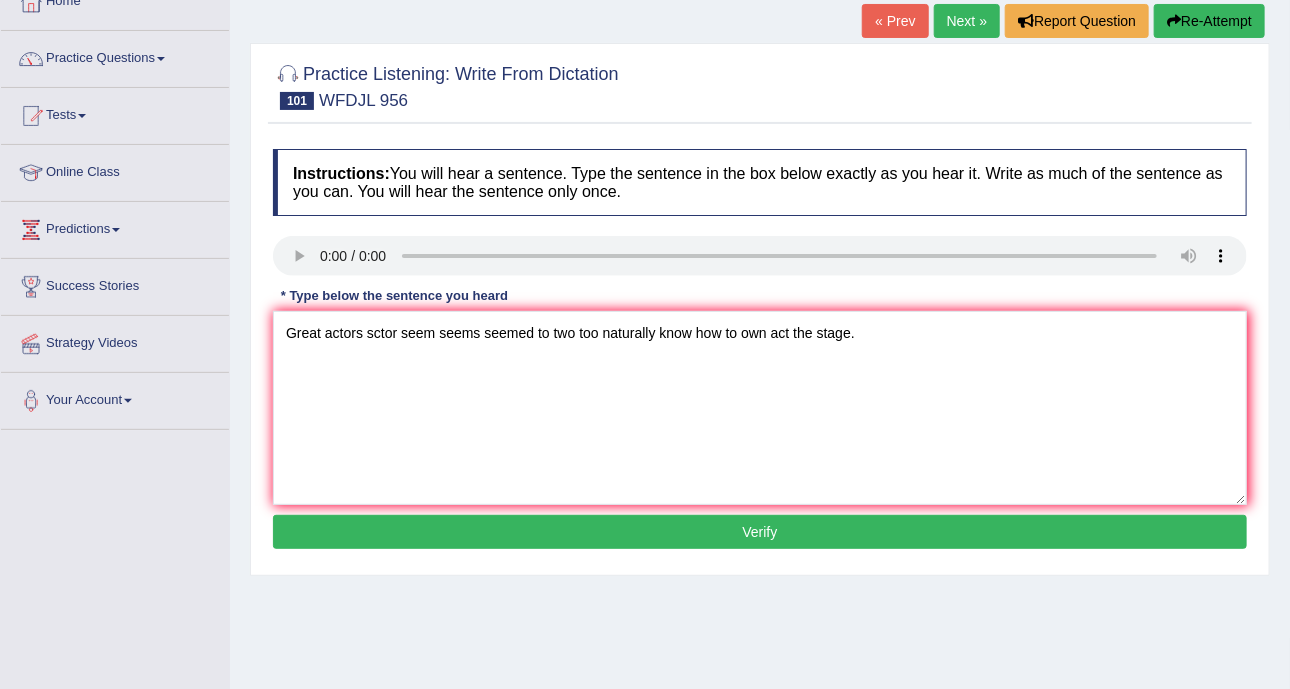click on "Verify" at bounding box center [760, 532] 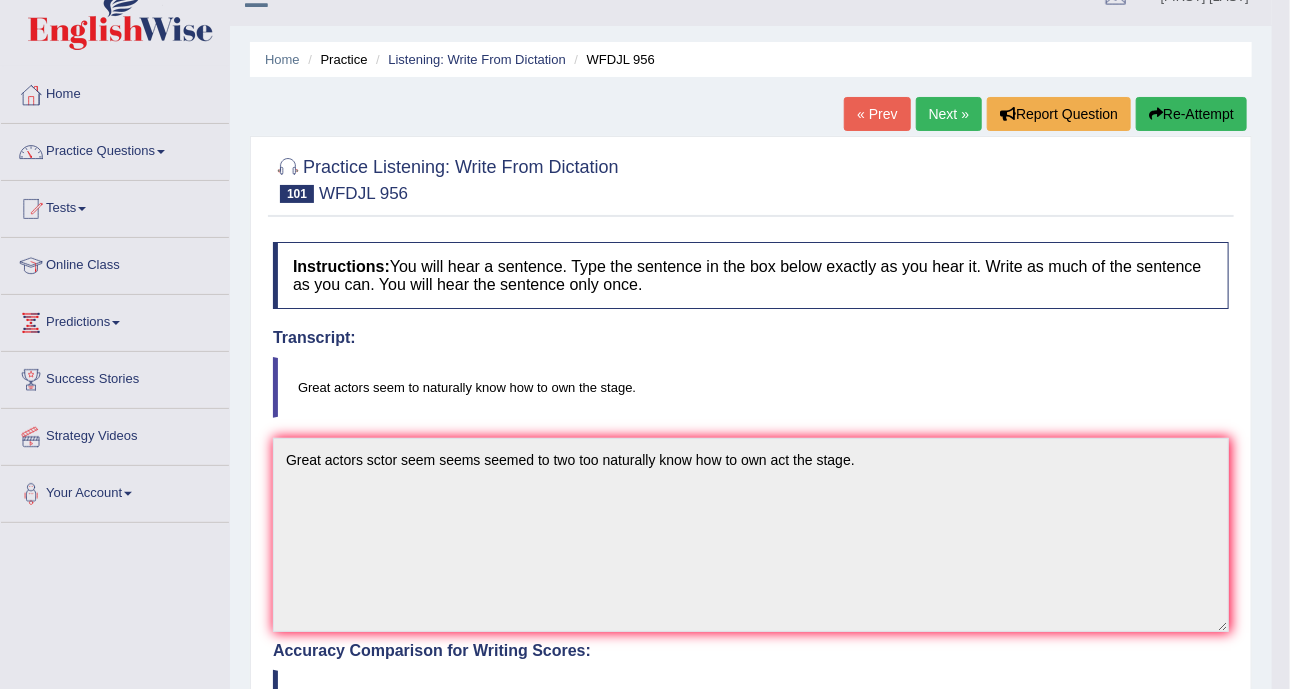 scroll, scrollTop: 0, scrollLeft: 0, axis: both 